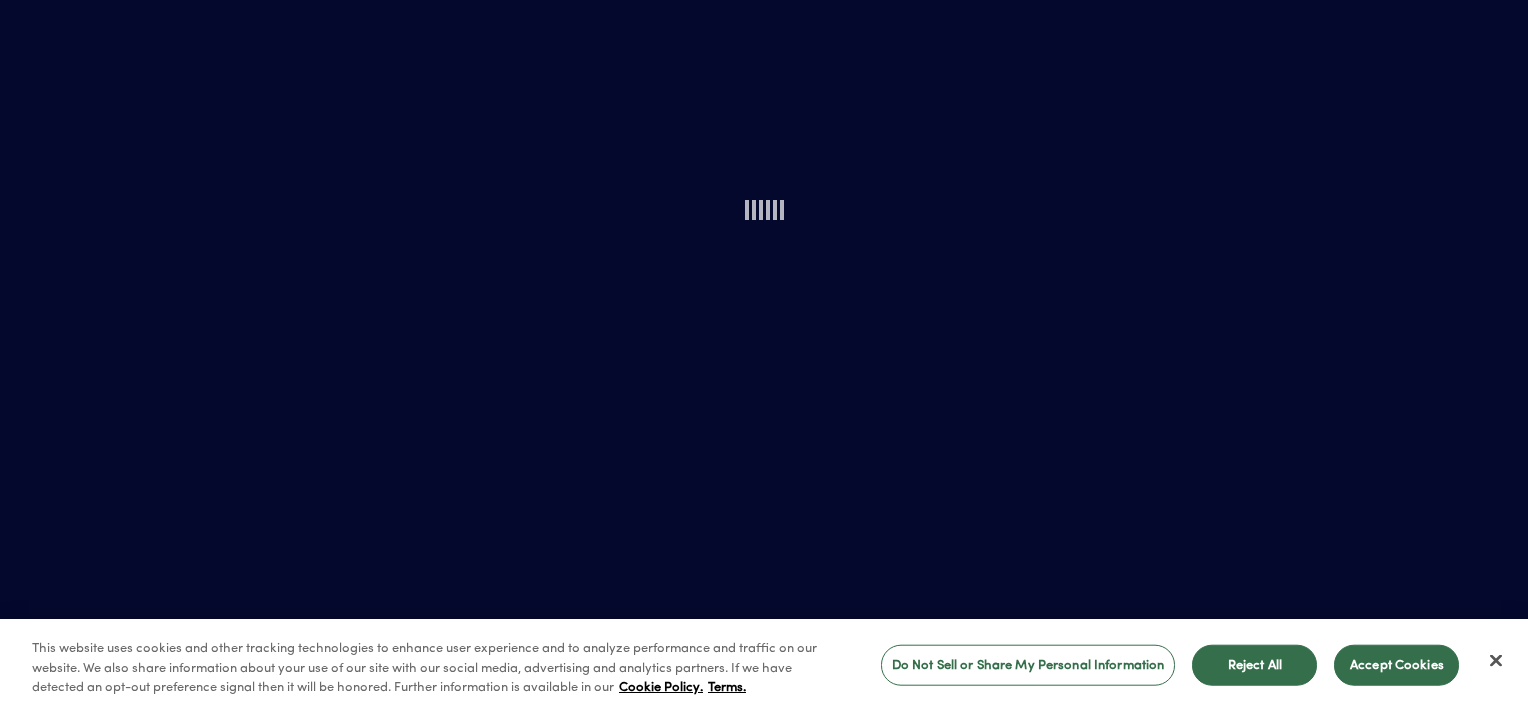 scroll, scrollTop: 0, scrollLeft: 0, axis: both 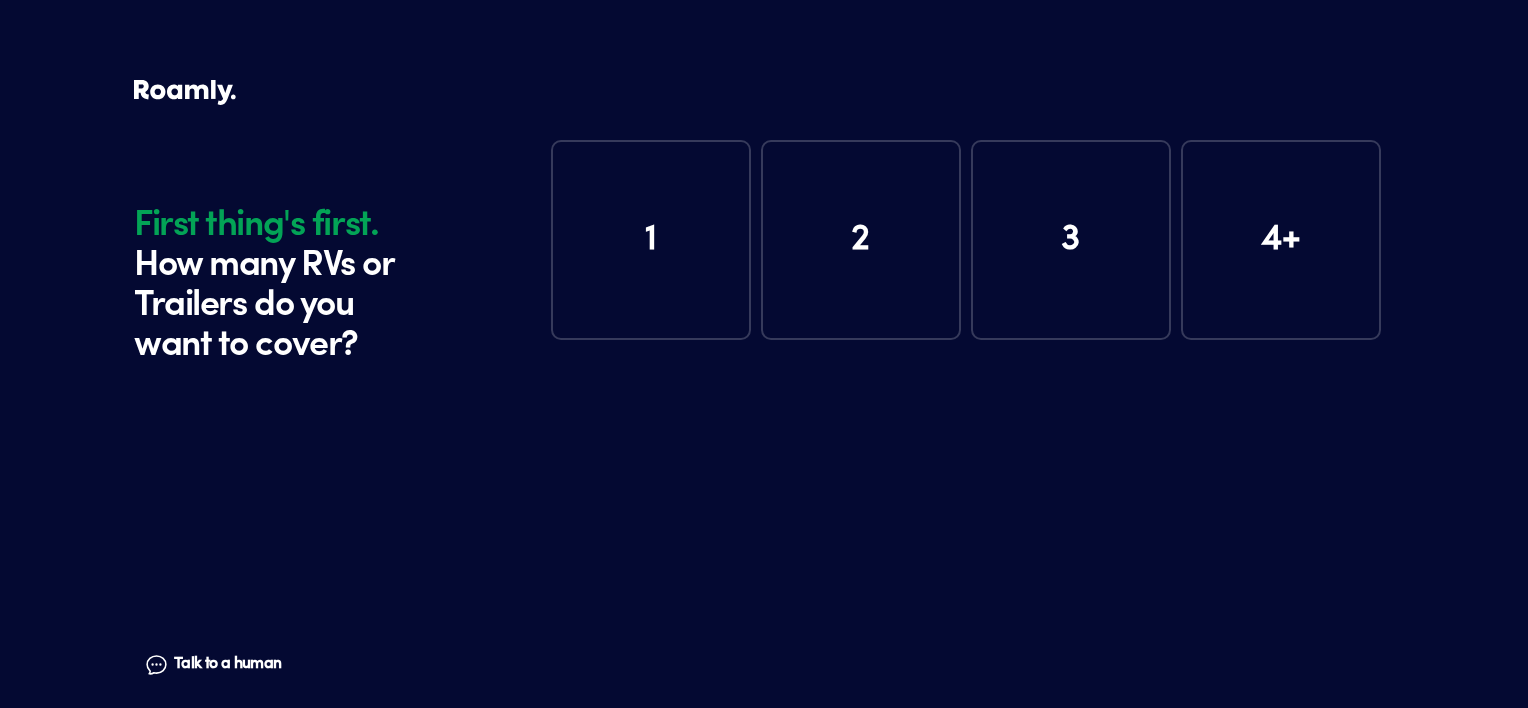 click on "1" at bounding box center [651, 240] 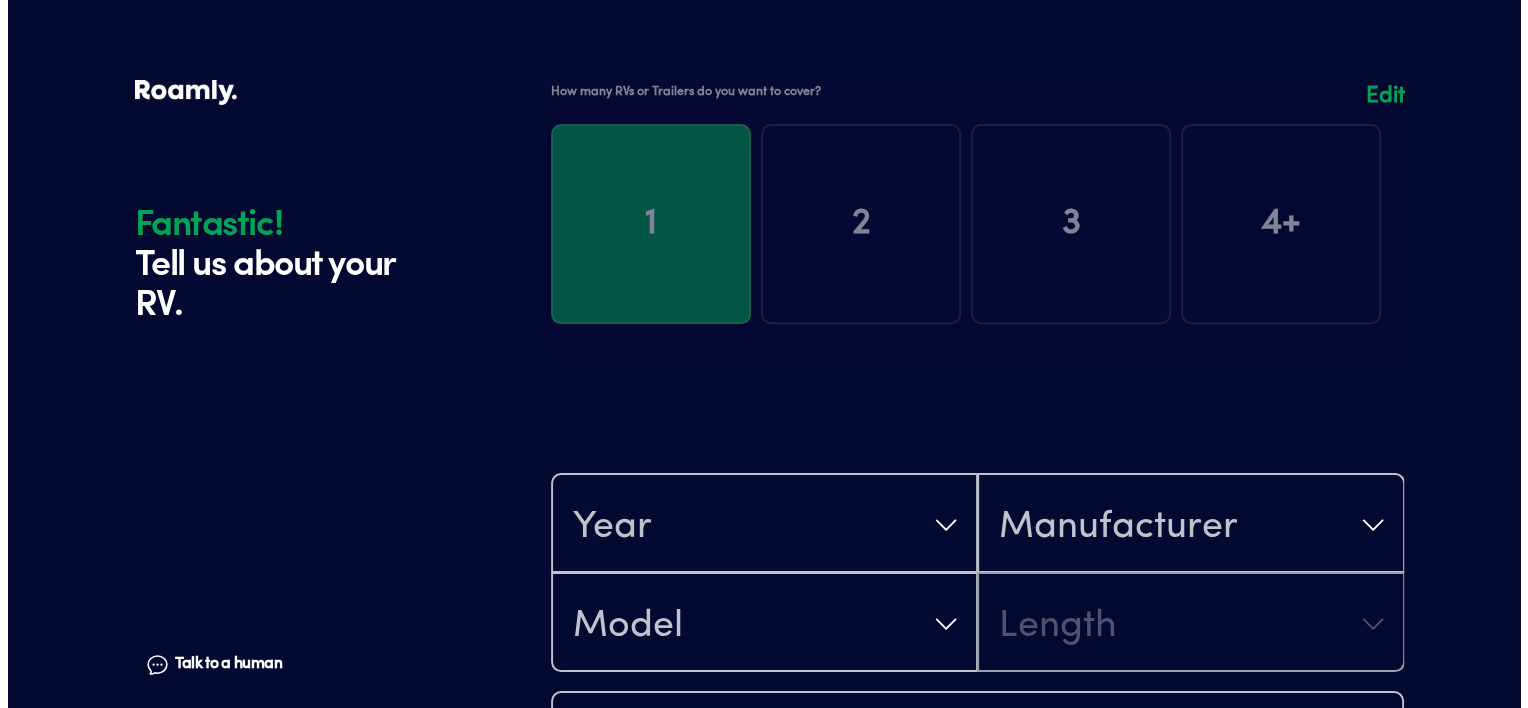 scroll, scrollTop: 390, scrollLeft: 0, axis: vertical 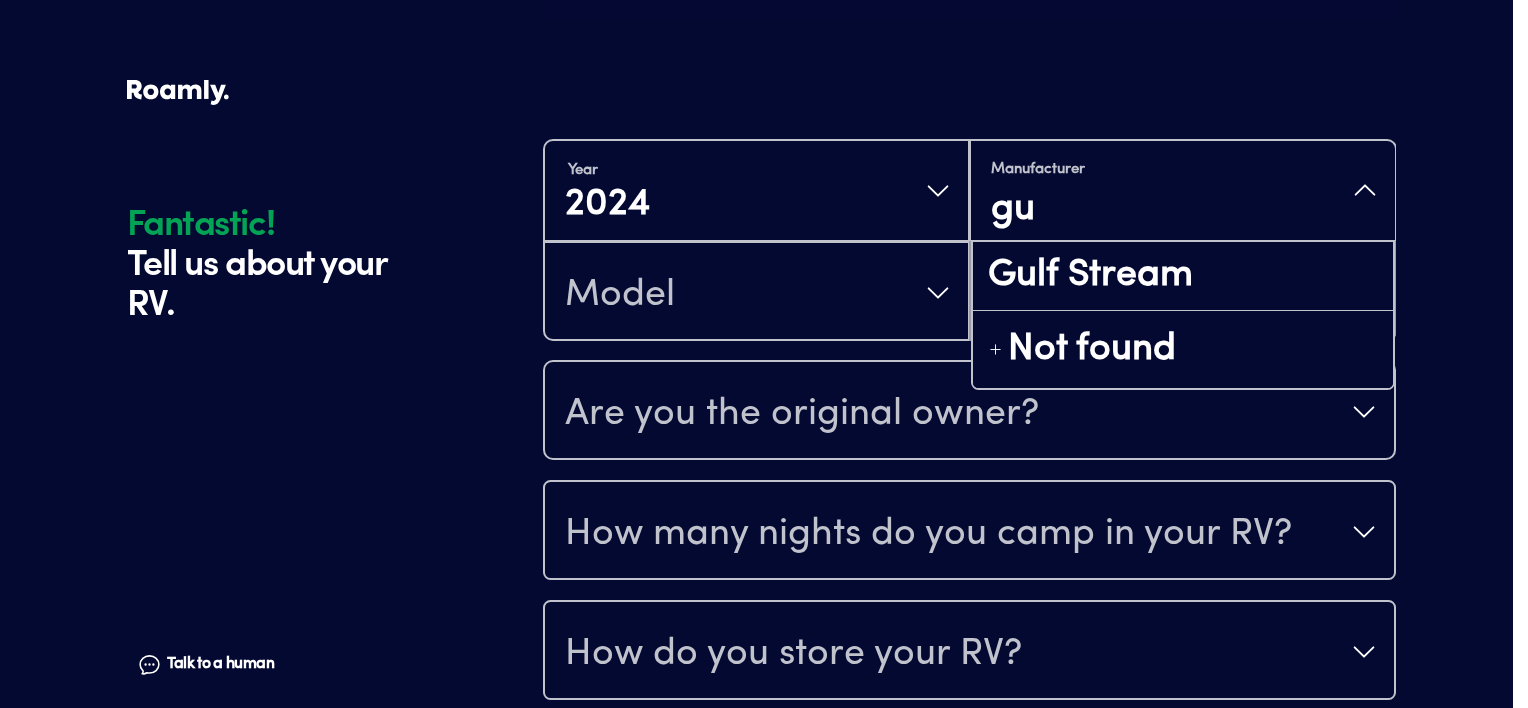 type on "gul" 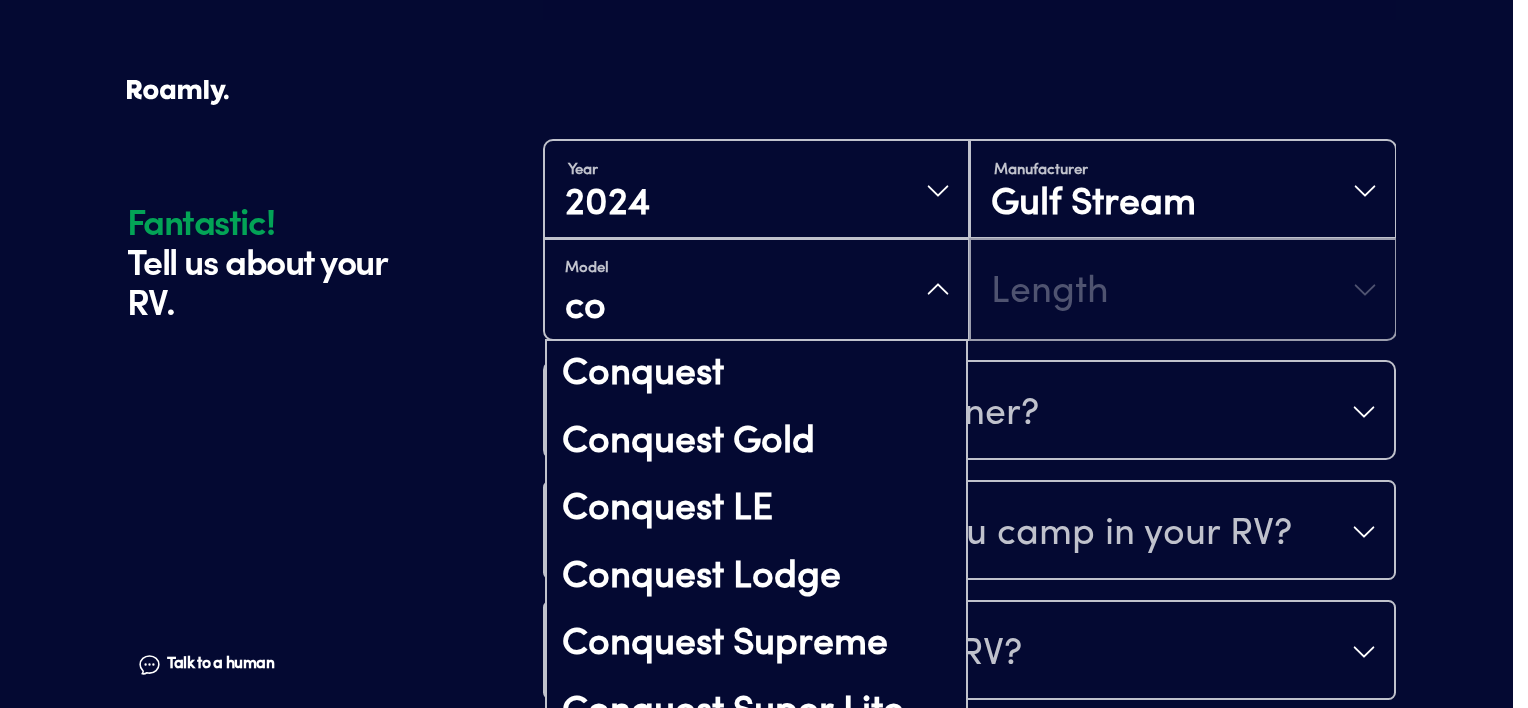 type on "con" 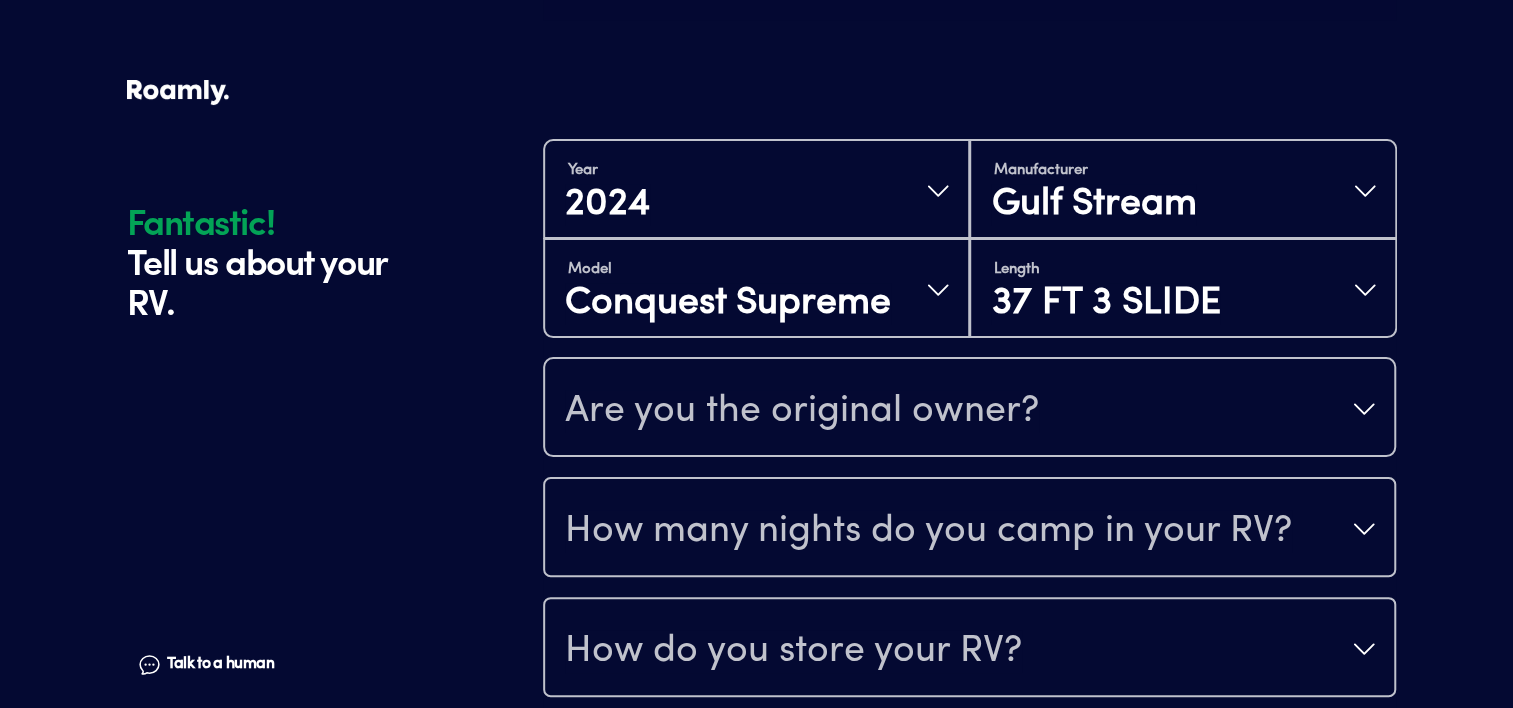 drag, startPoint x: 1382, startPoint y: 507, endPoint x: 1140, endPoint y: 570, distance: 250.066 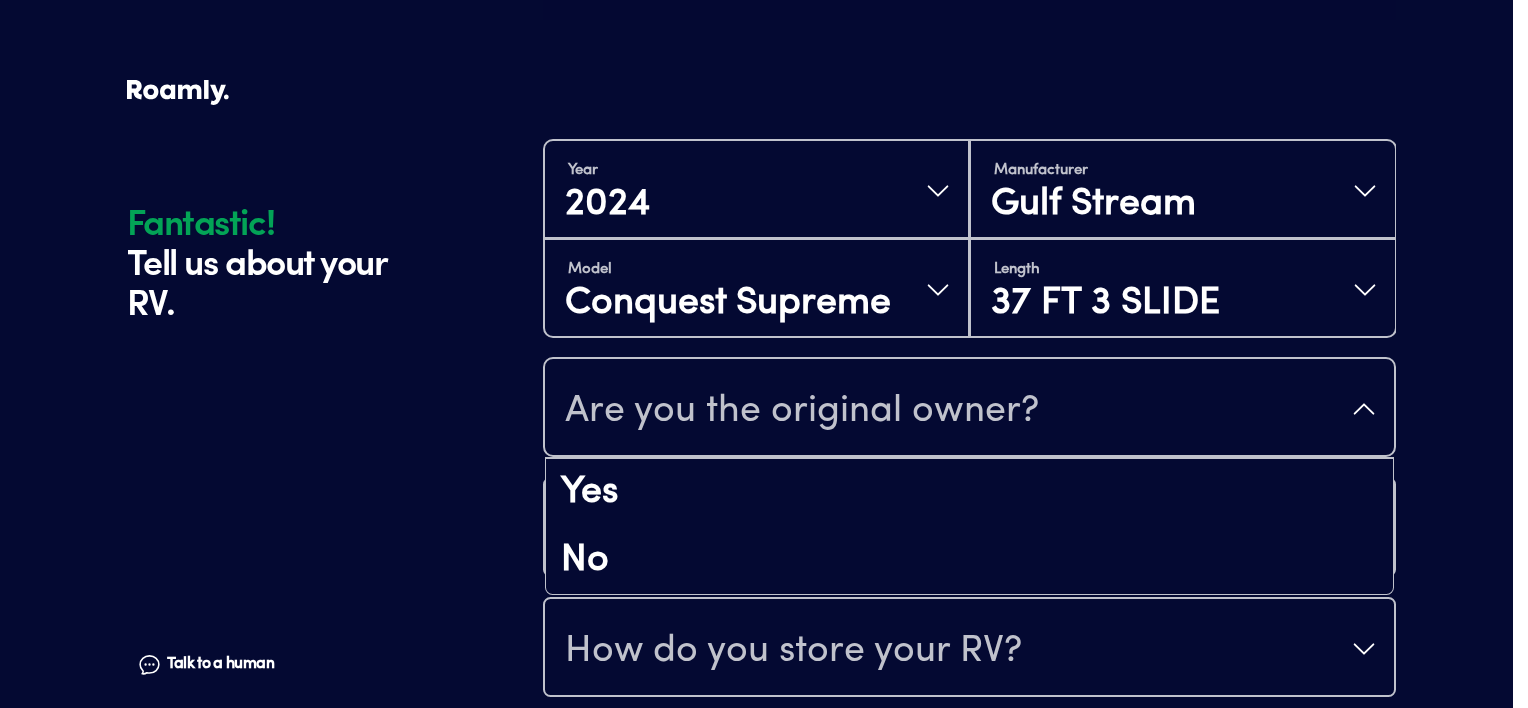 click on "Are you the original owner?" at bounding box center [969, 409] 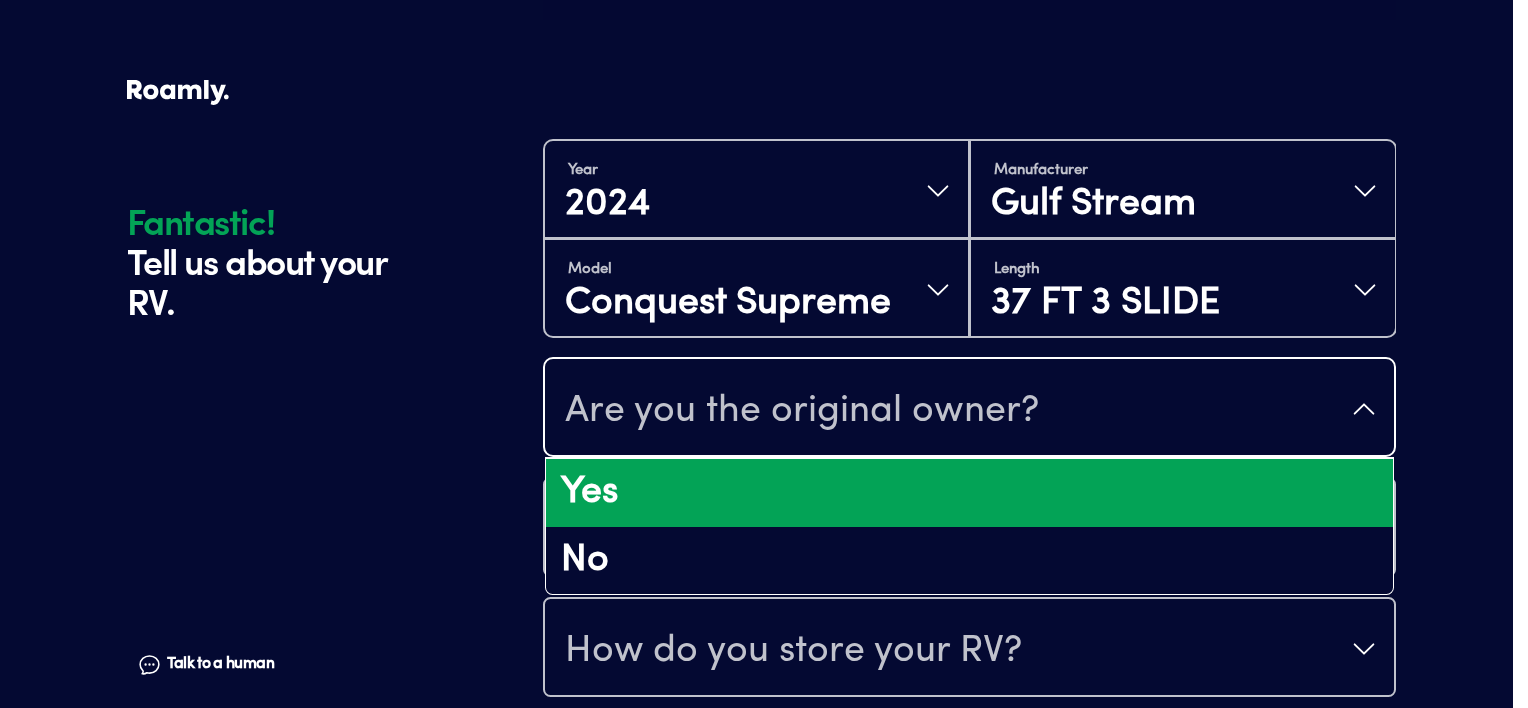 click on "Yes" at bounding box center [969, 493] 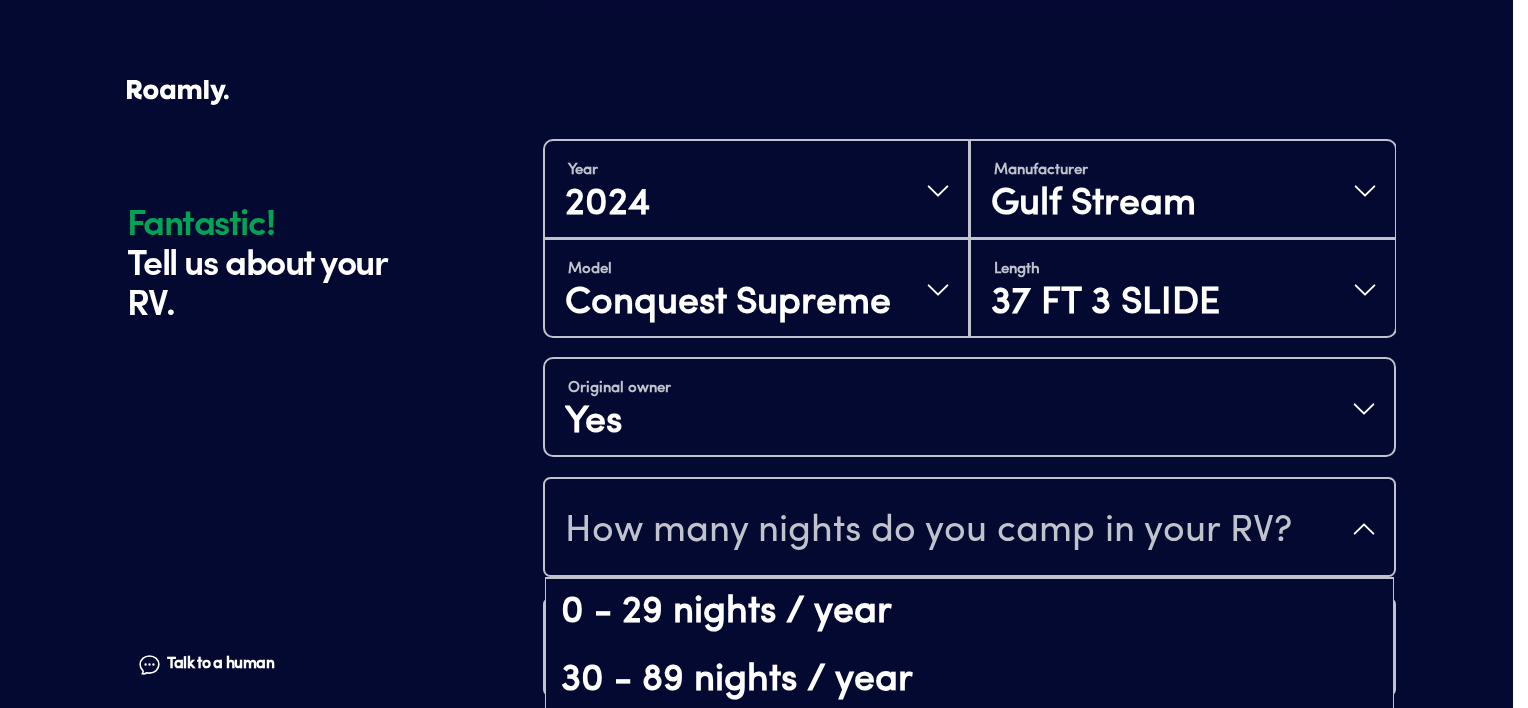 click on "How many nights do you camp in your RV?" at bounding box center (969, 529) 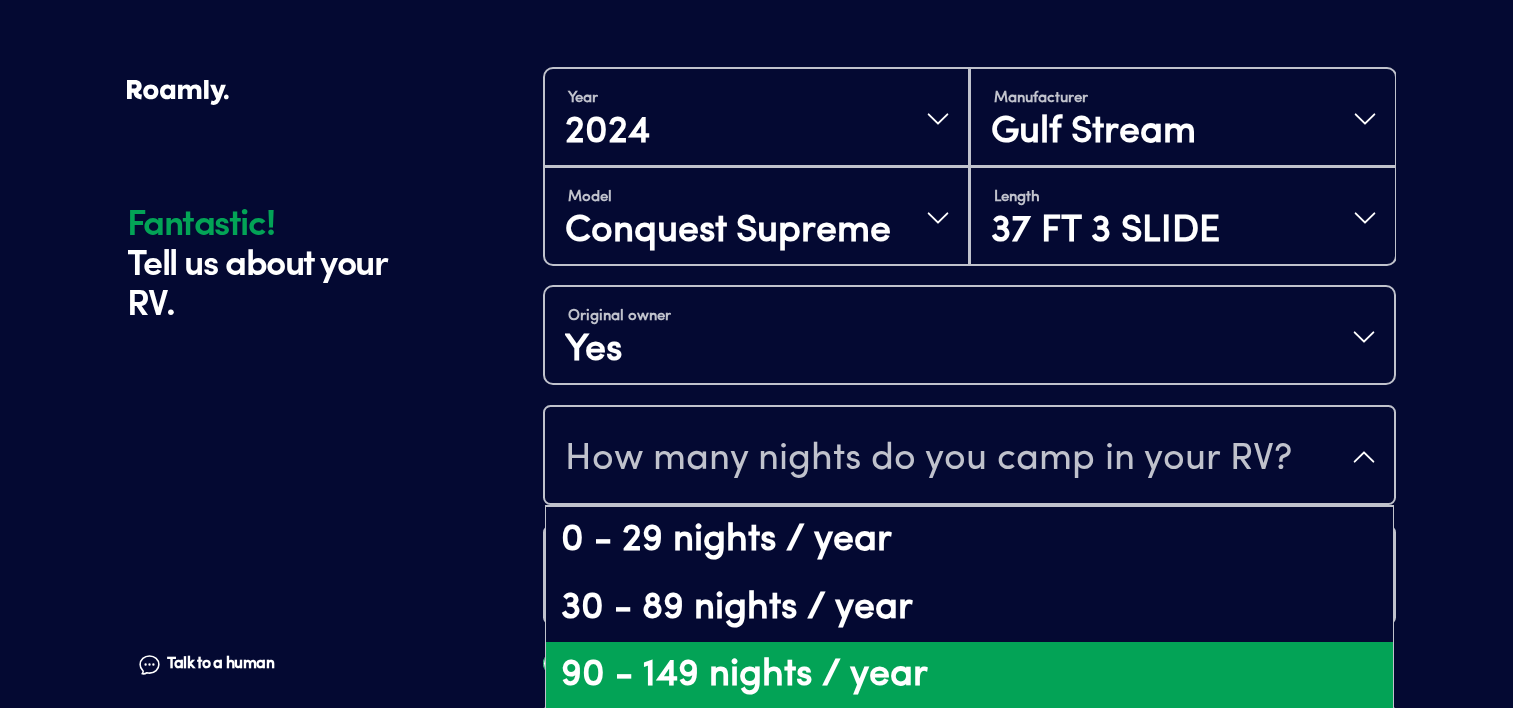 scroll, scrollTop: 530, scrollLeft: 0, axis: vertical 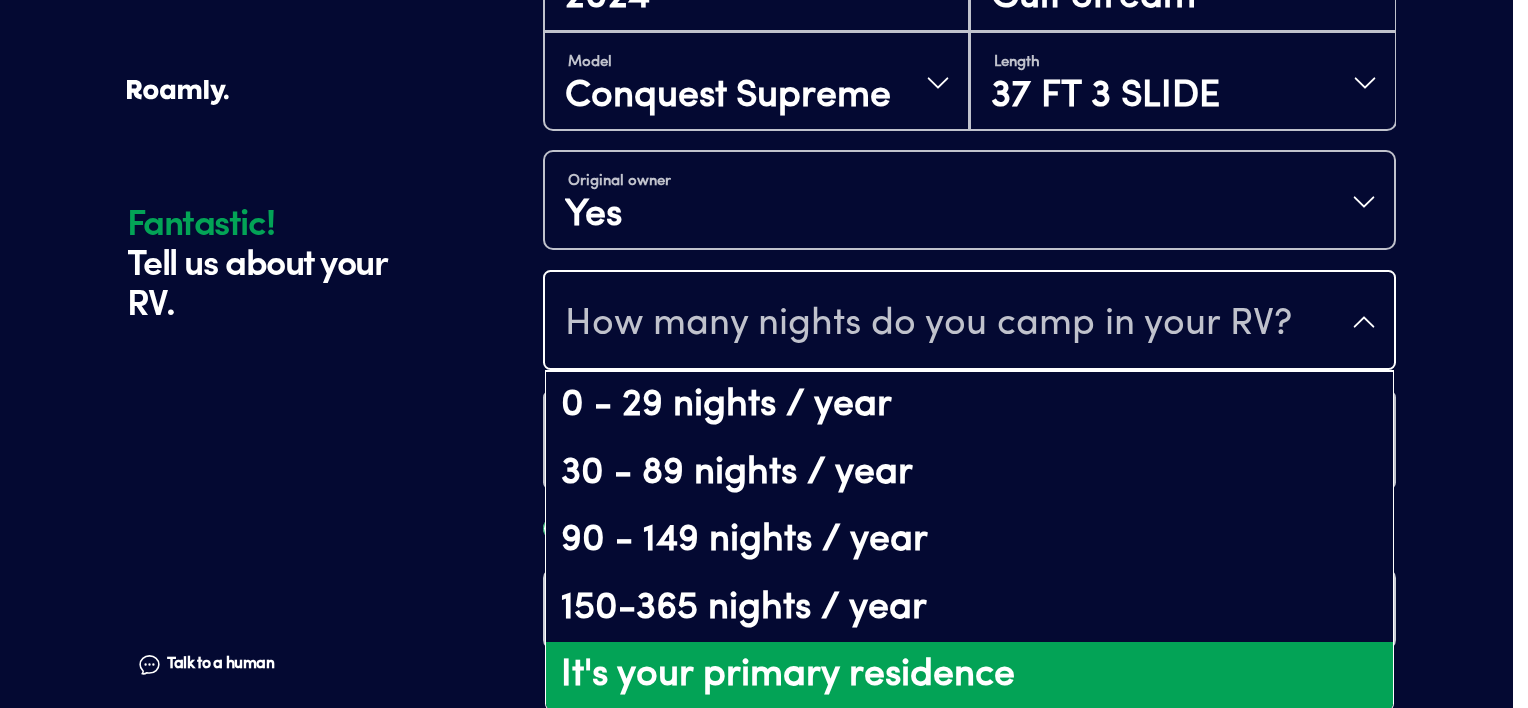 click on "It's your primary residence" at bounding box center (969, 676) 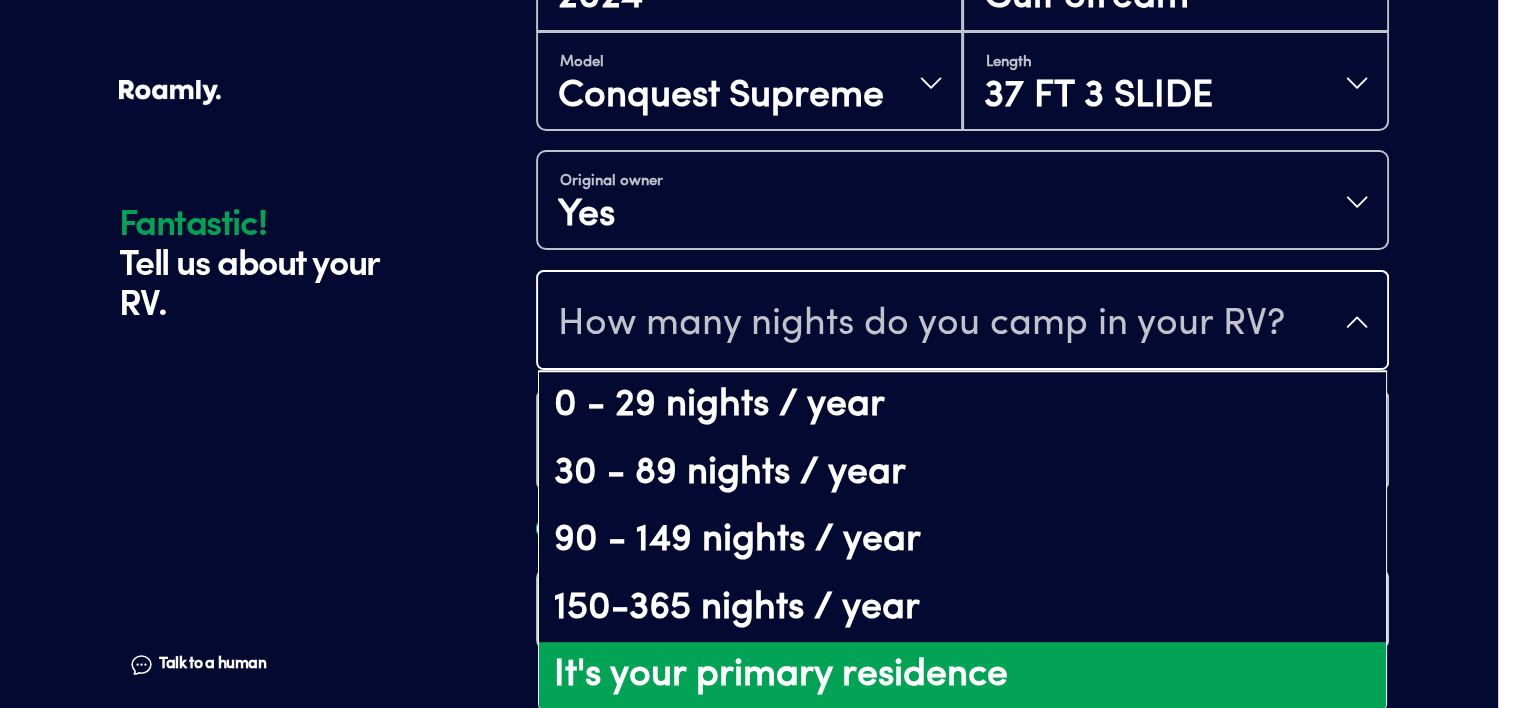 scroll, scrollTop: 0, scrollLeft: 0, axis: both 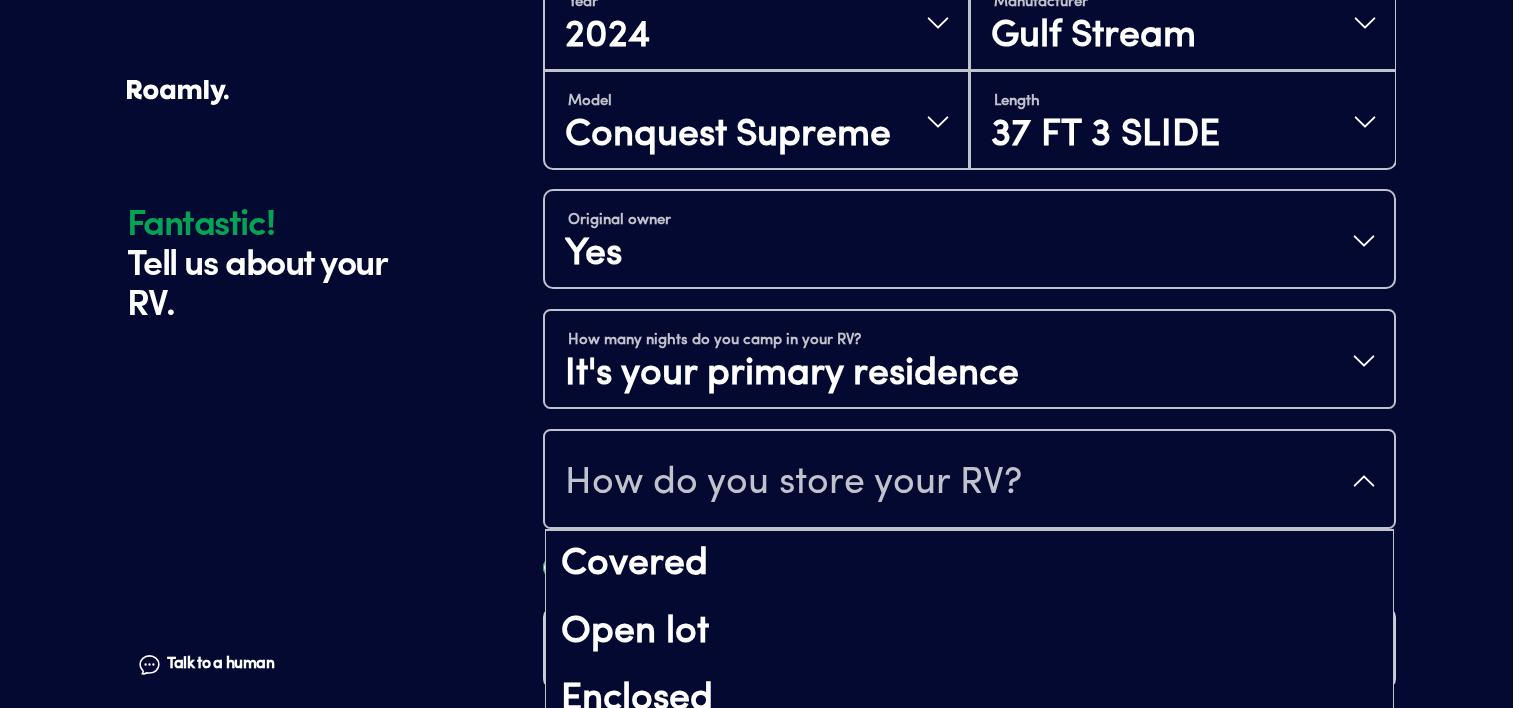 click on "How do you store your RV?" at bounding box center [793, 483] 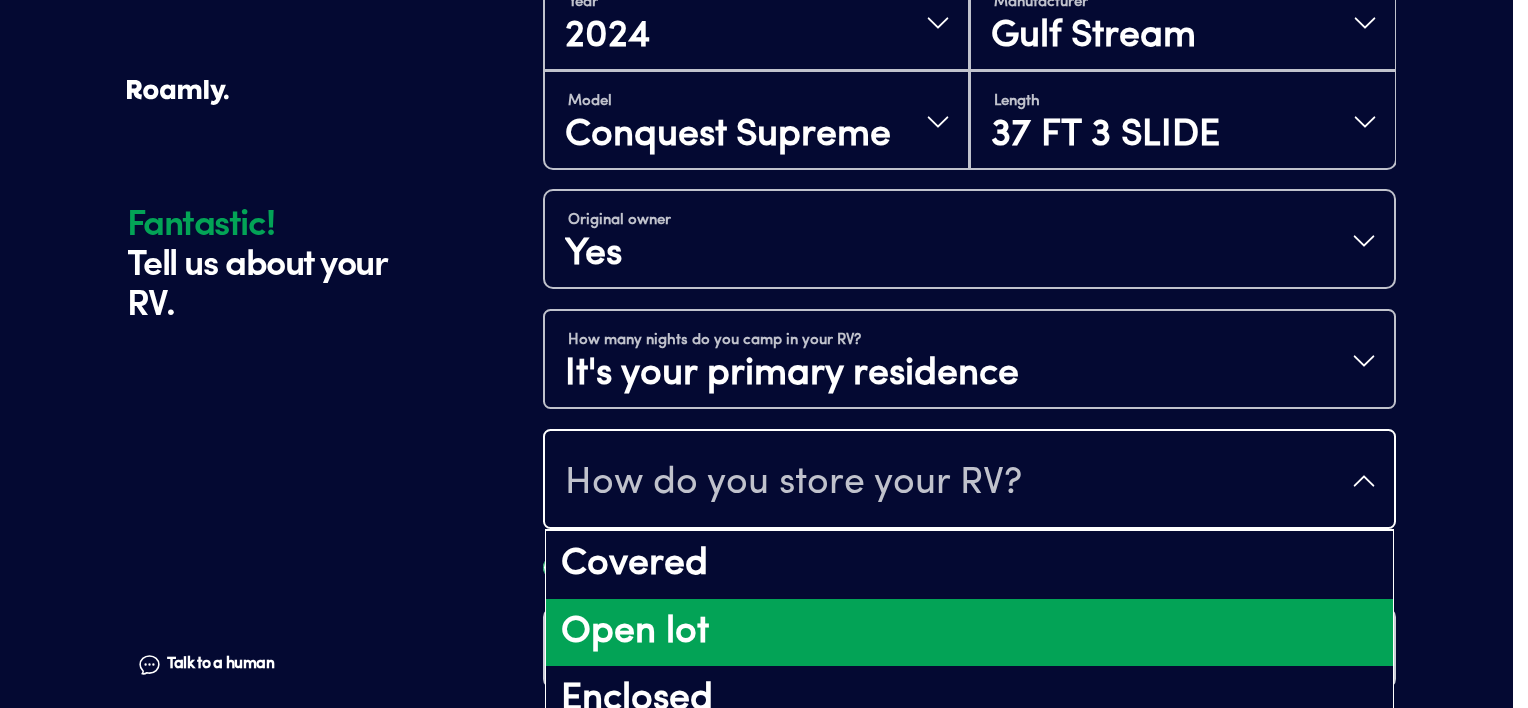 click on "Open lot" at bounding box center (969, 633) 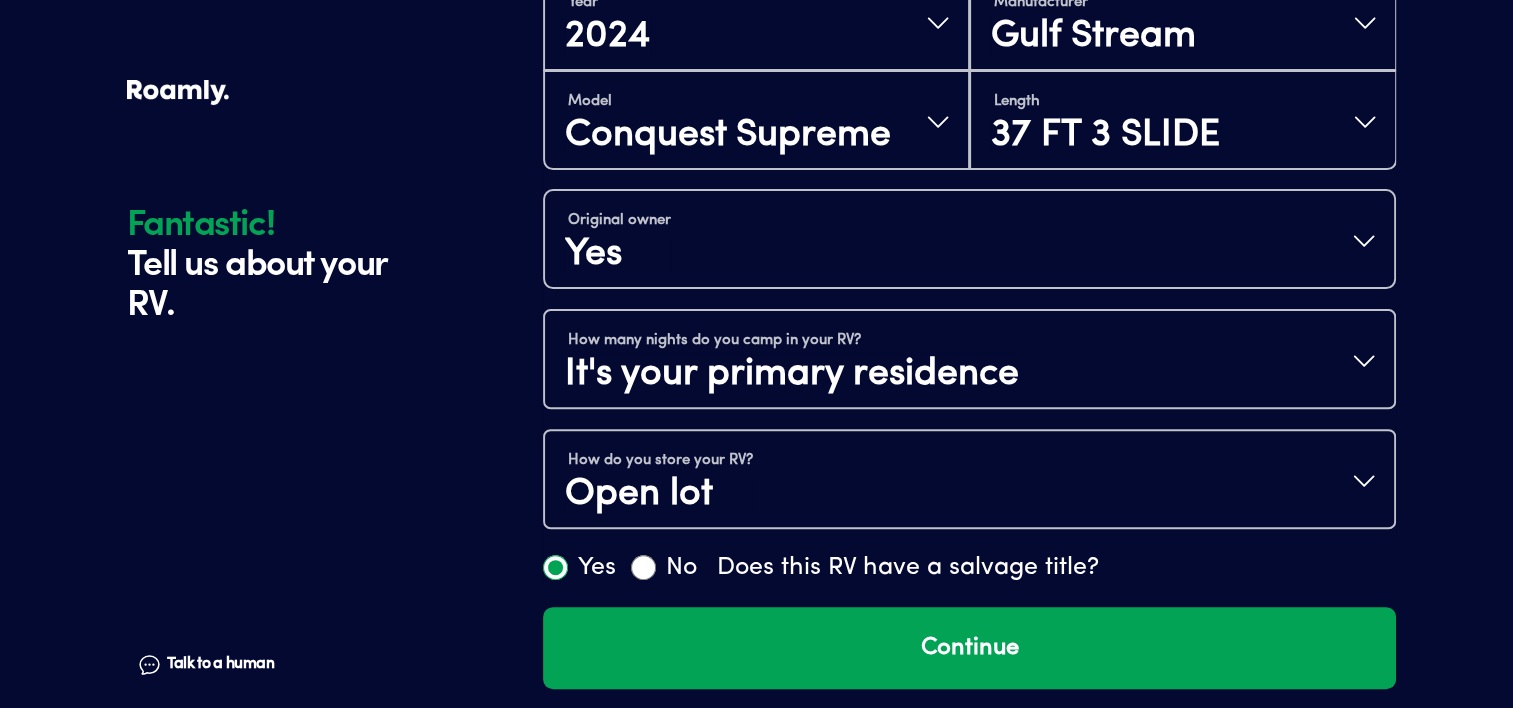 click at bounding box center [264, 512] 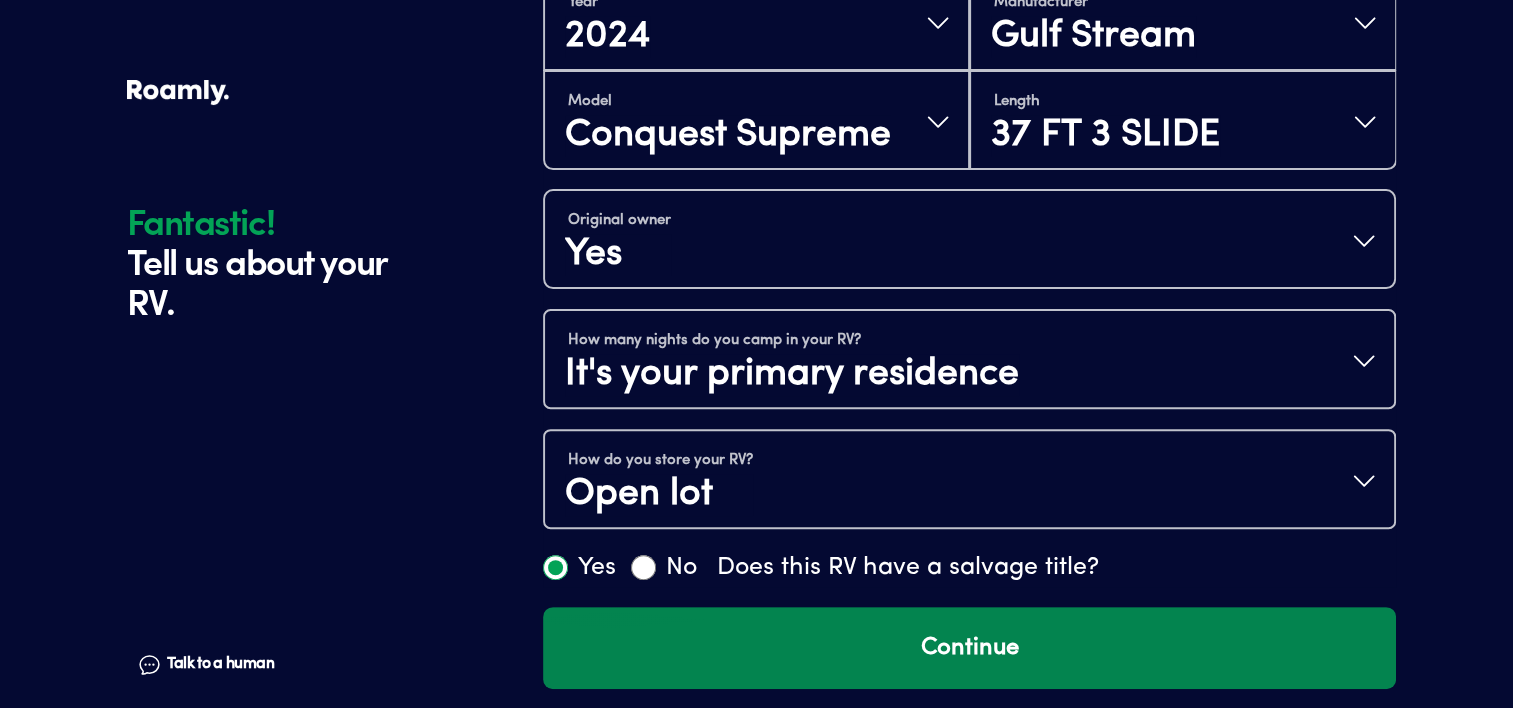 click on "Continue" at bounding box center [969, 648] 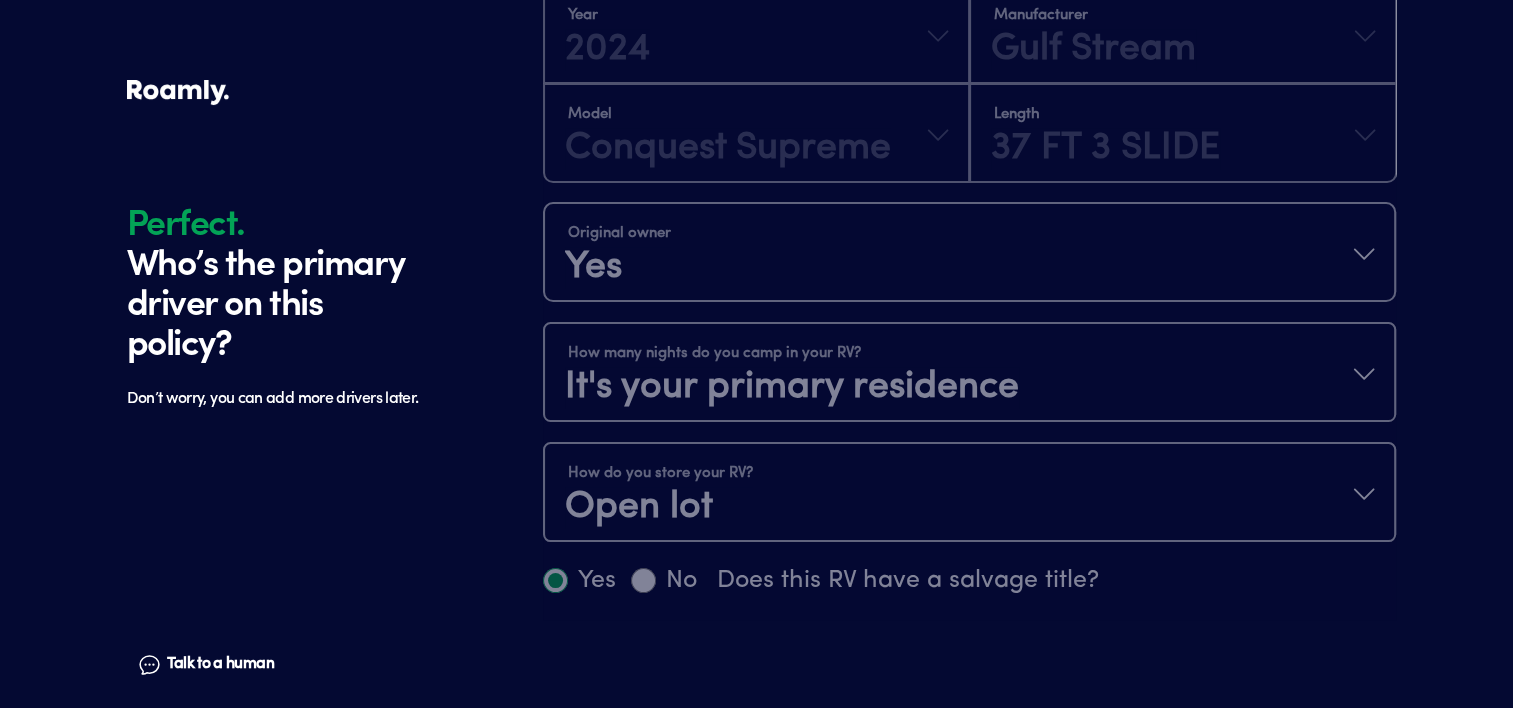 scroll, scrollTop: 1184, scrollLeft: 0, axis: vertical 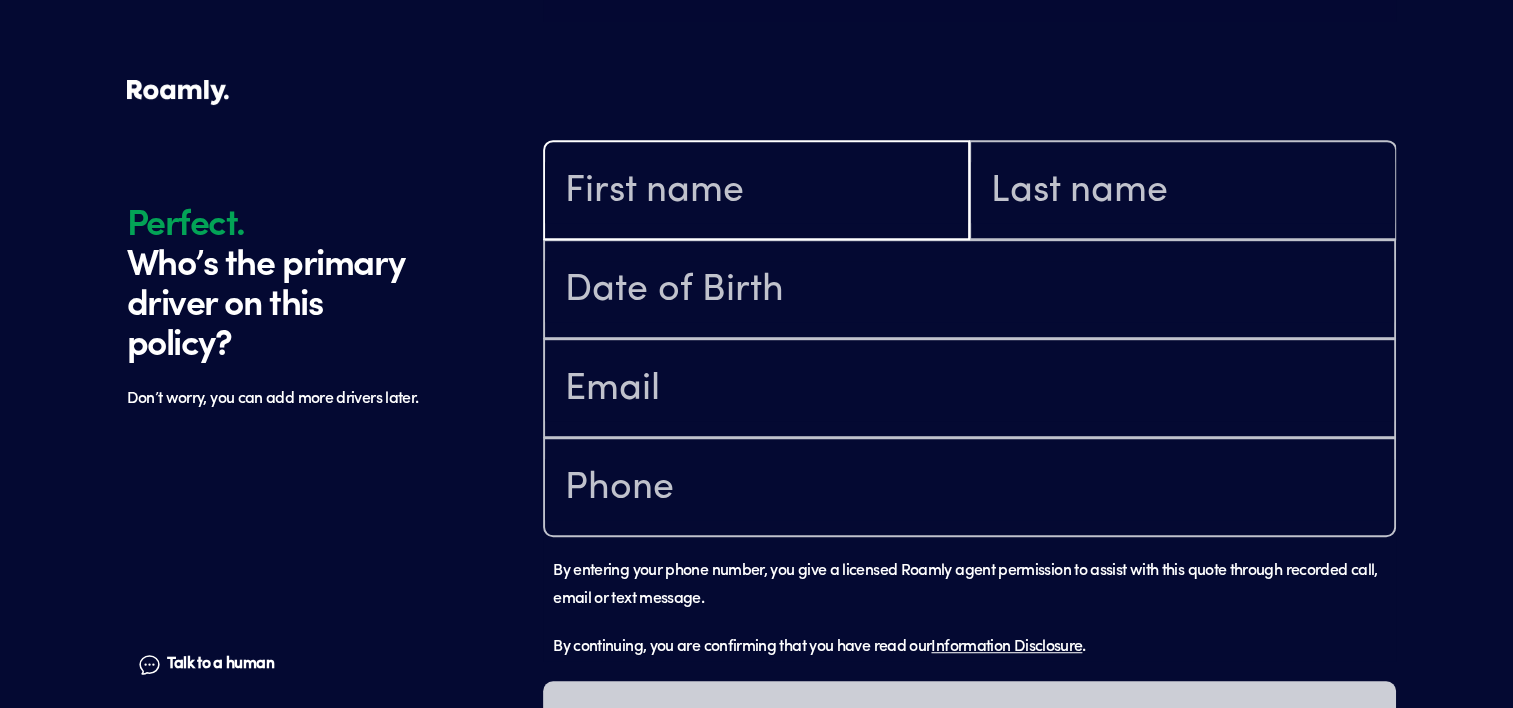 click at bounding box center (756, 192) 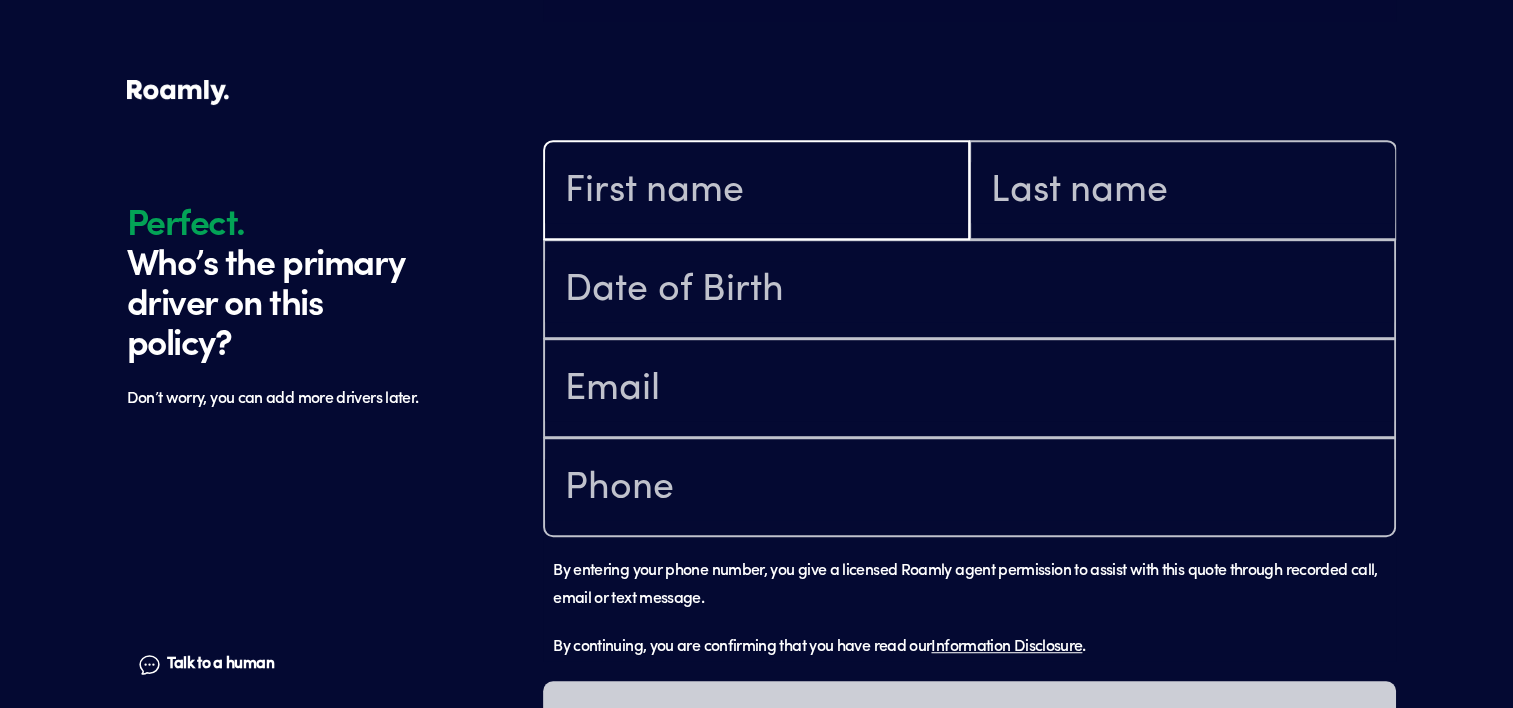 type on "[PERSON_NAME]" 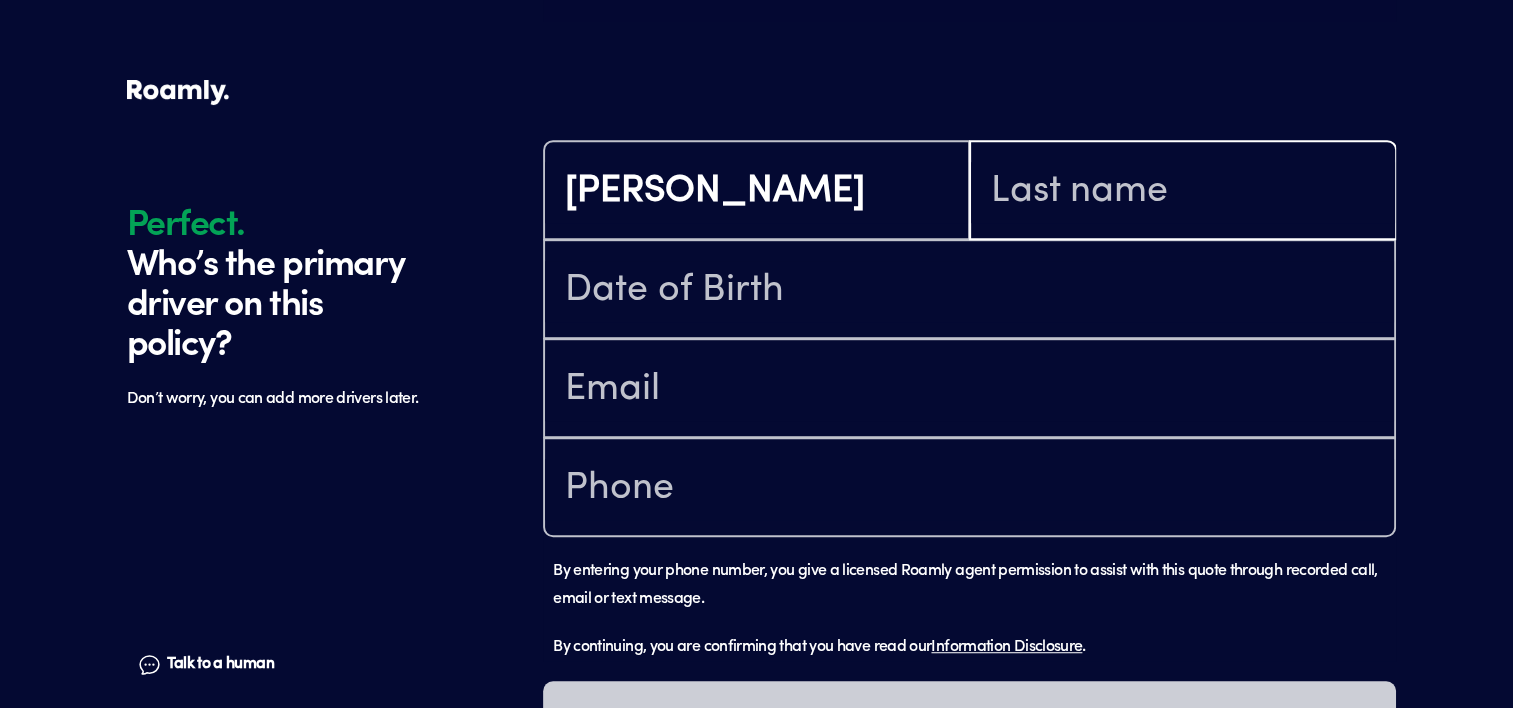 type on "[PERSON_NAME]" 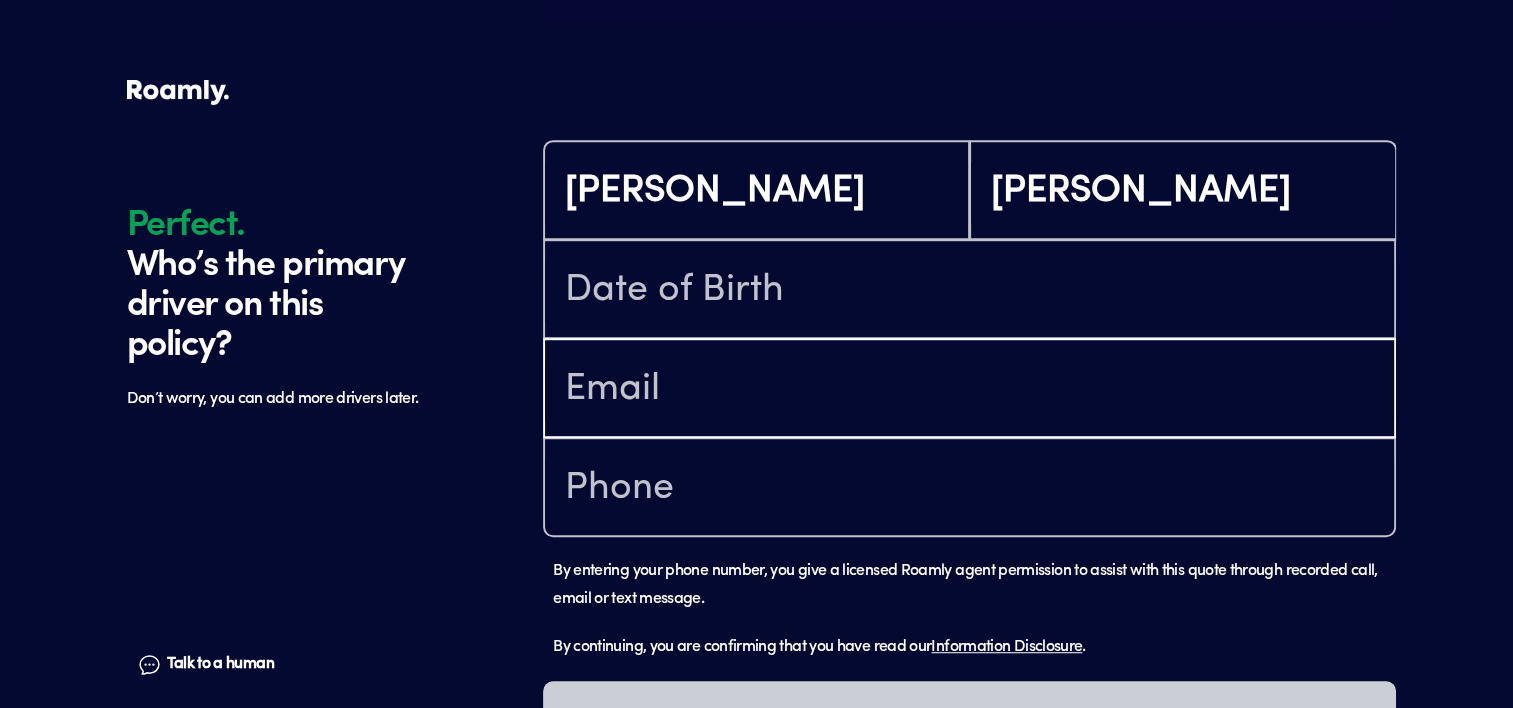type on "[DOMAIN_NAME][EMAIL_ADDRESS][DOMAIN_NAME]" 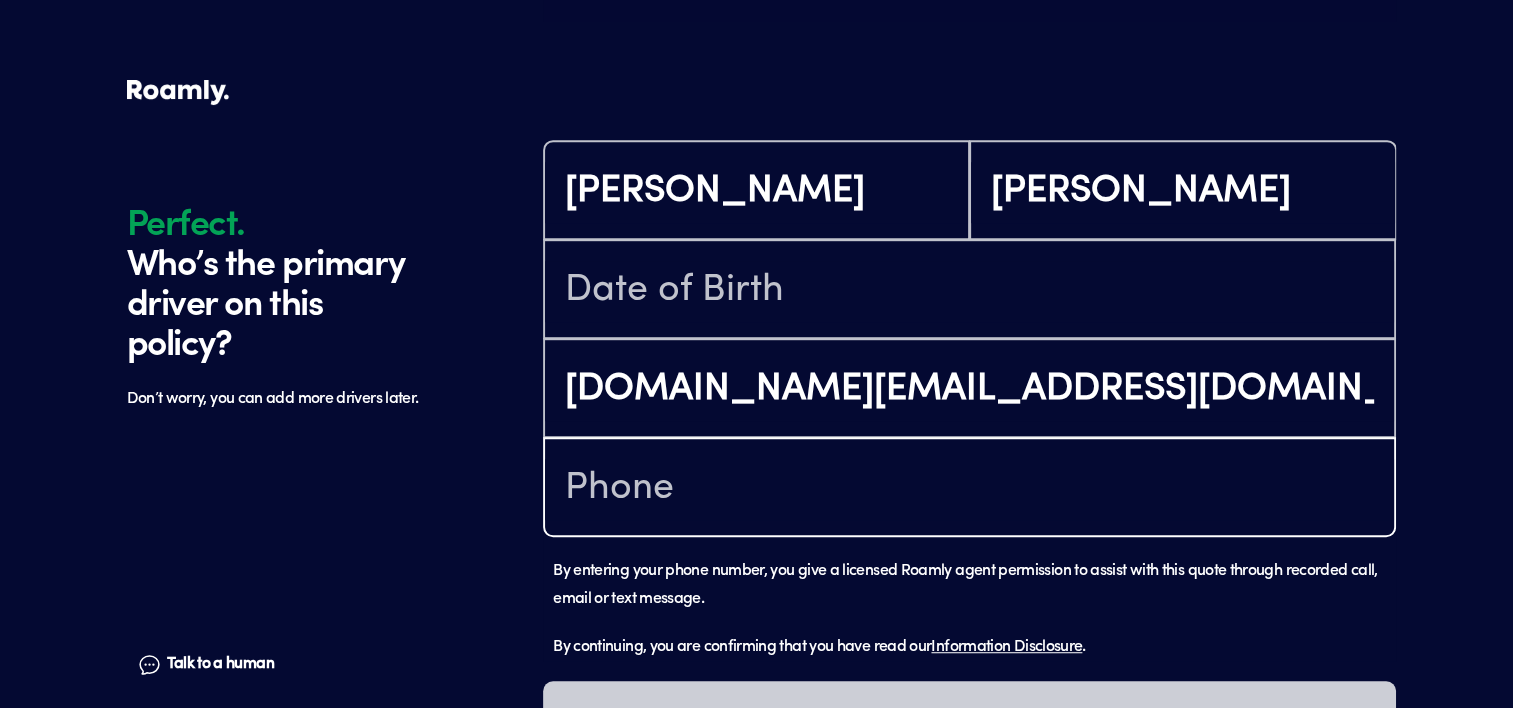 type on "[PHONE_NUMBER]" 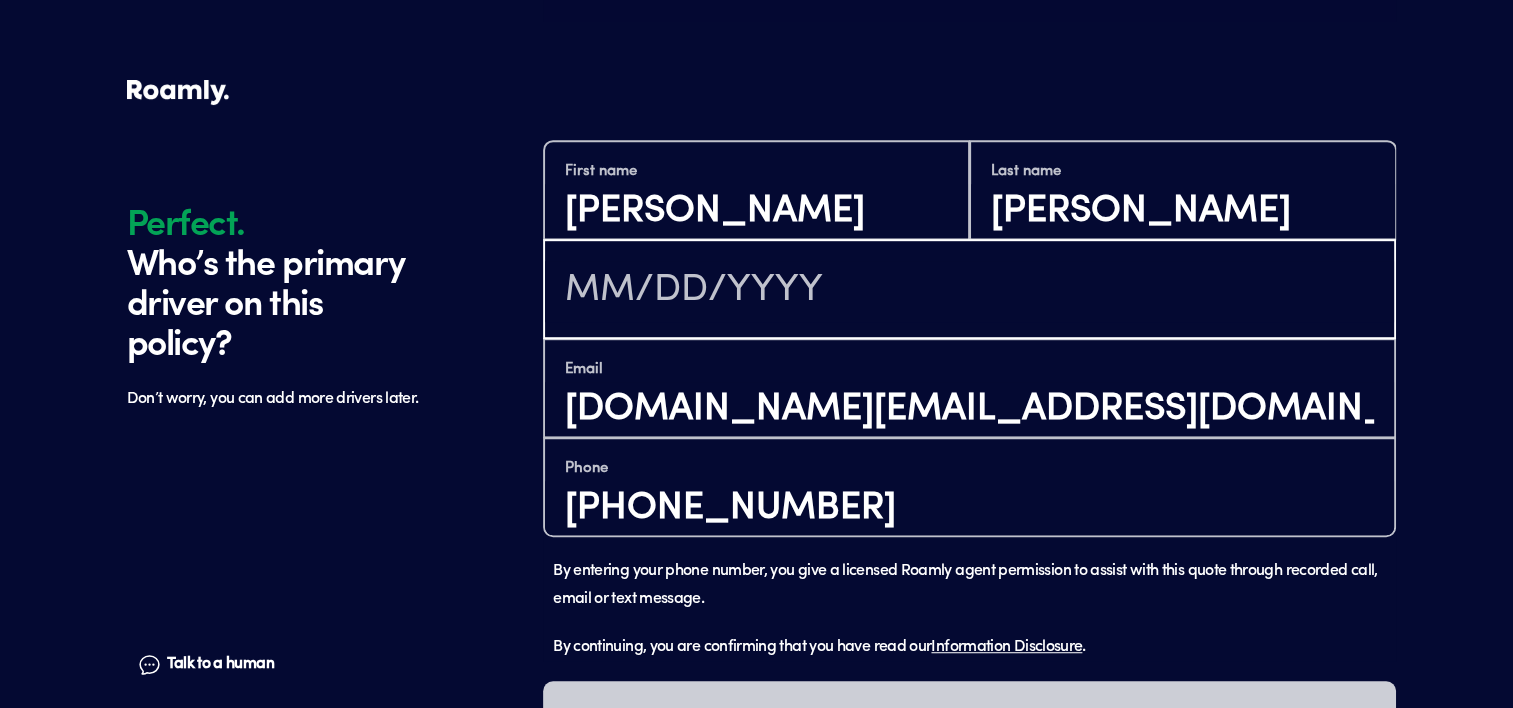 click at bounding box center [969, 291] 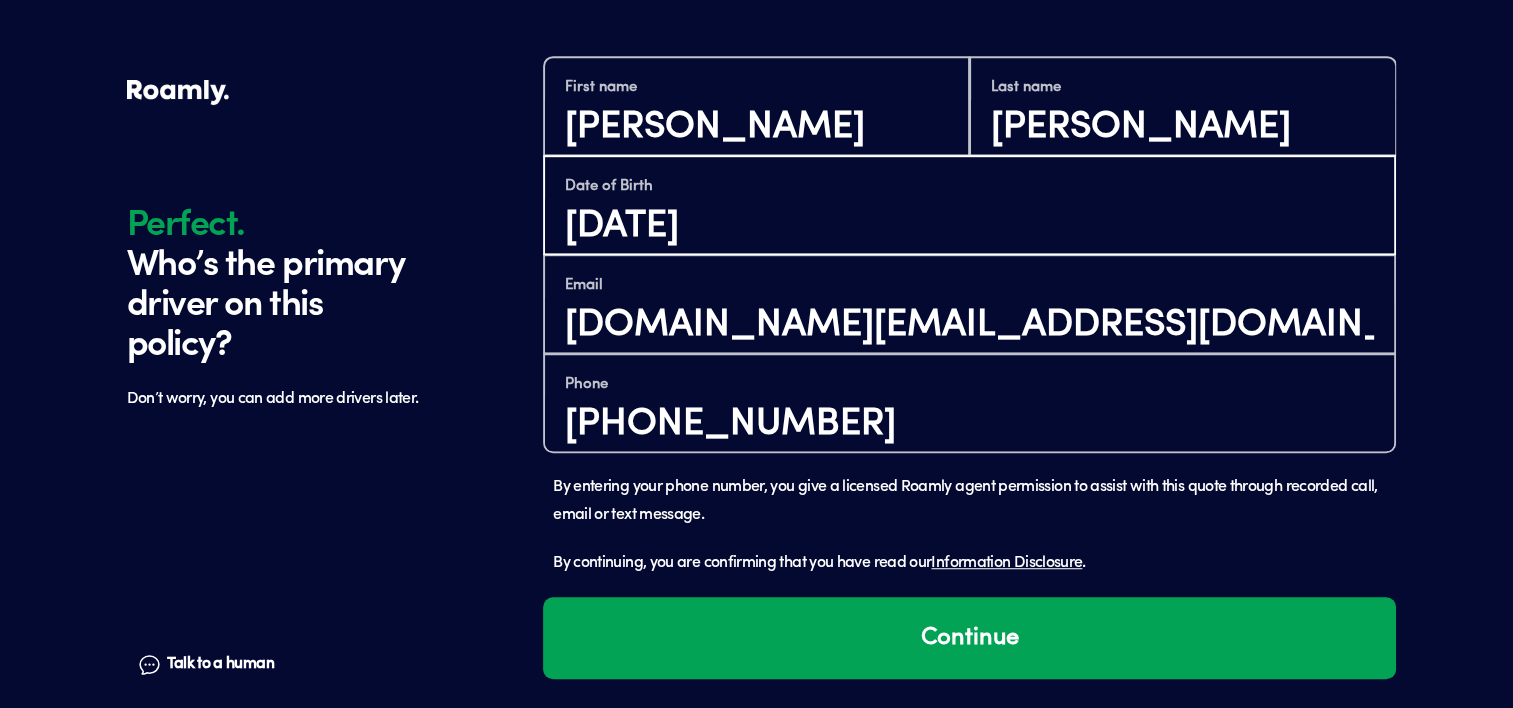 scroll, scrollTop: 1268, scrollLeft: 0, axis: vertical 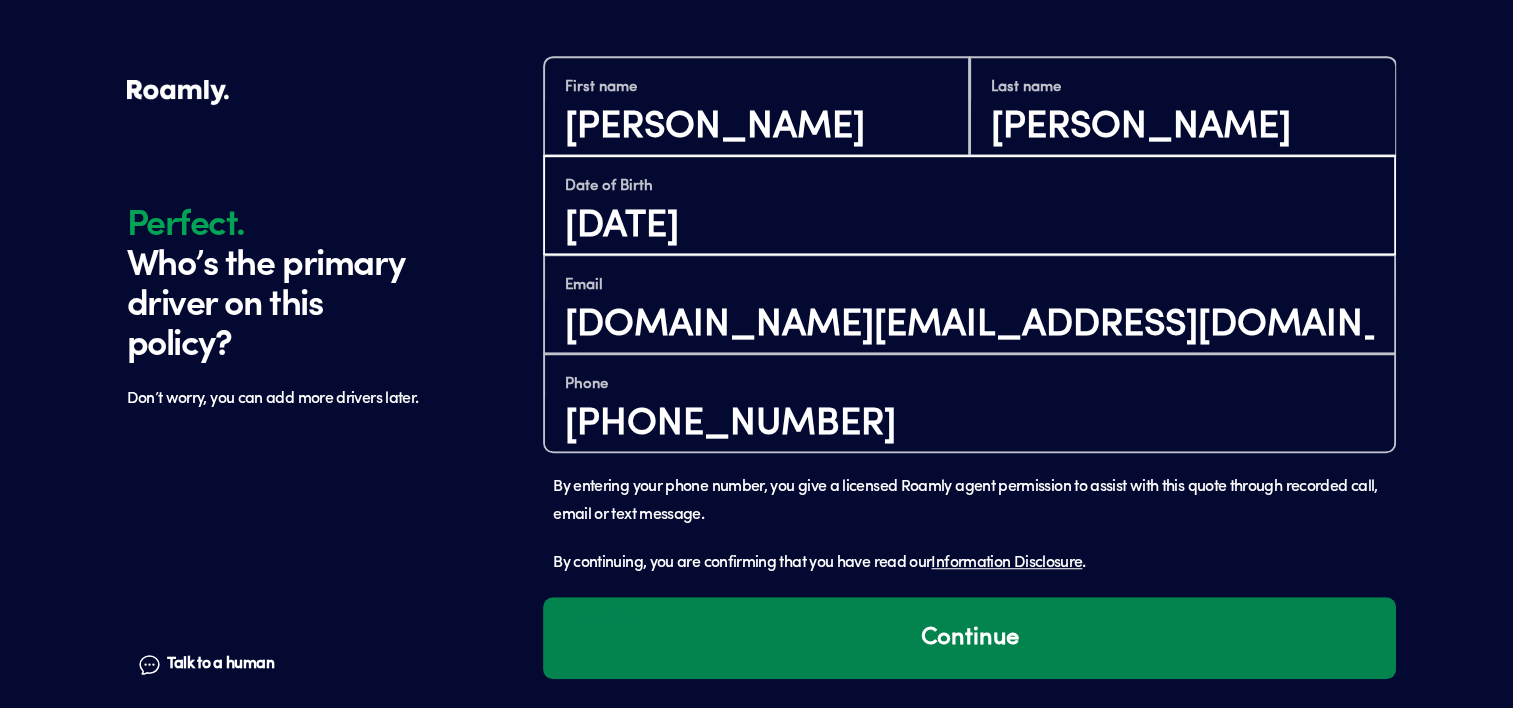type on "[DATE]" 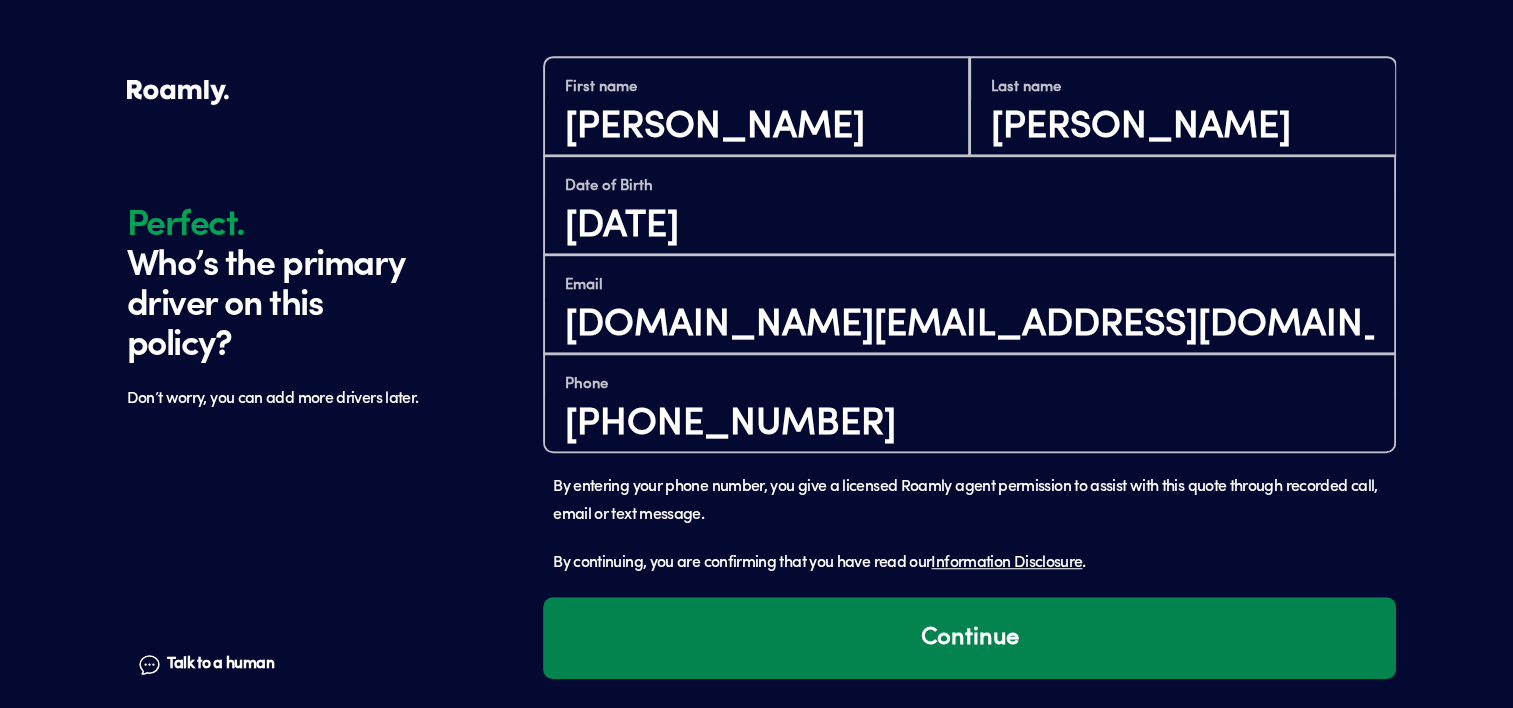 click on "Continue" at bounding box center [969, 638] 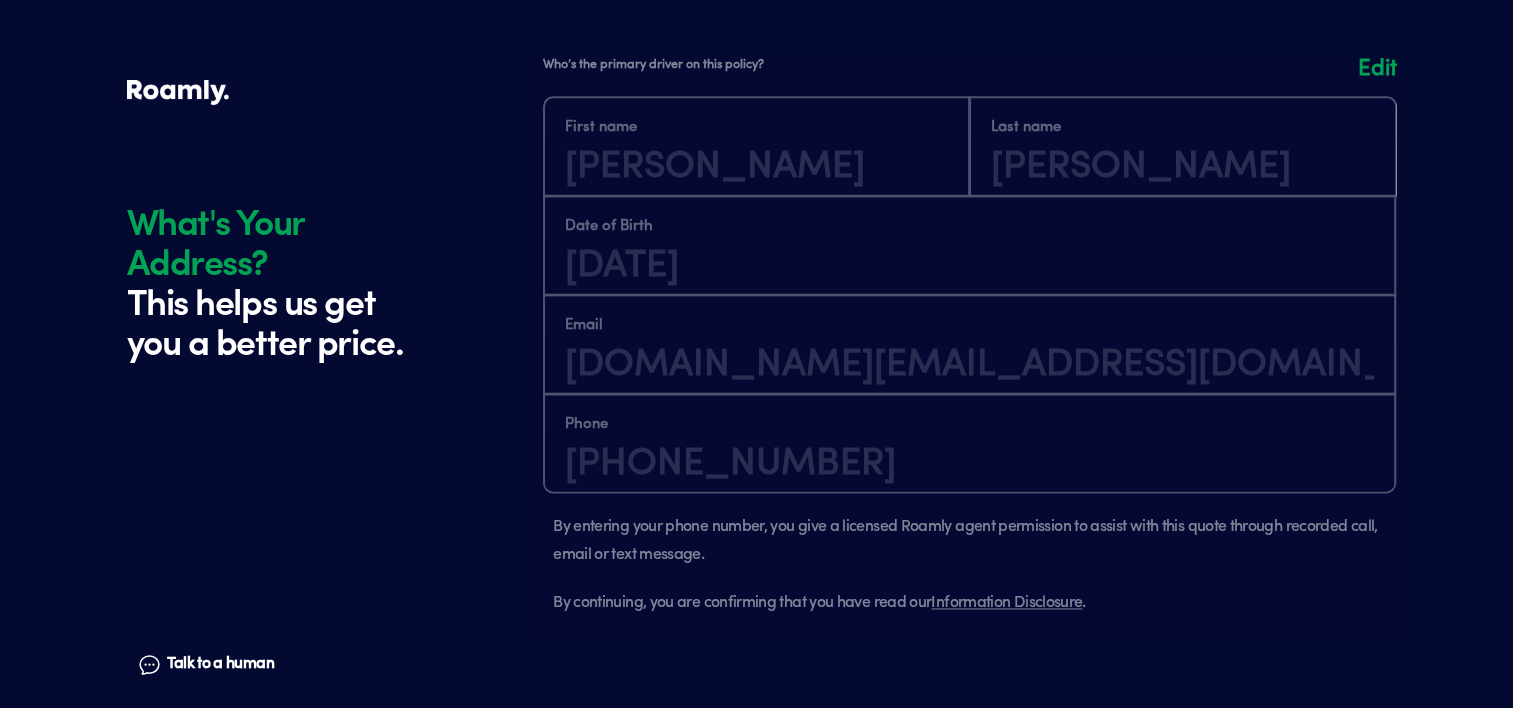 scroll, scrollTop: 1872, scrollLeft: 0, axis: vertical 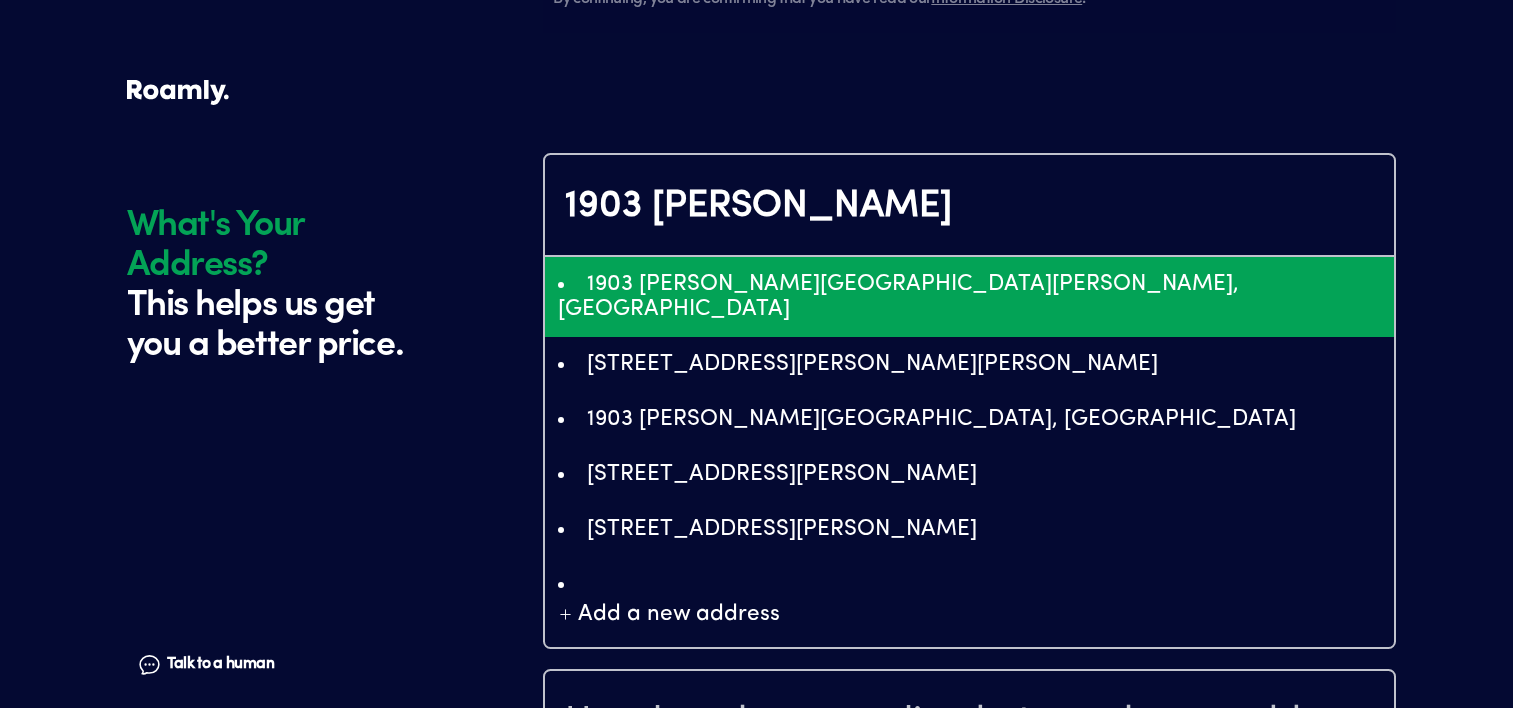type on "ChIJC_UtKvMauIkRT740JD32hGU" 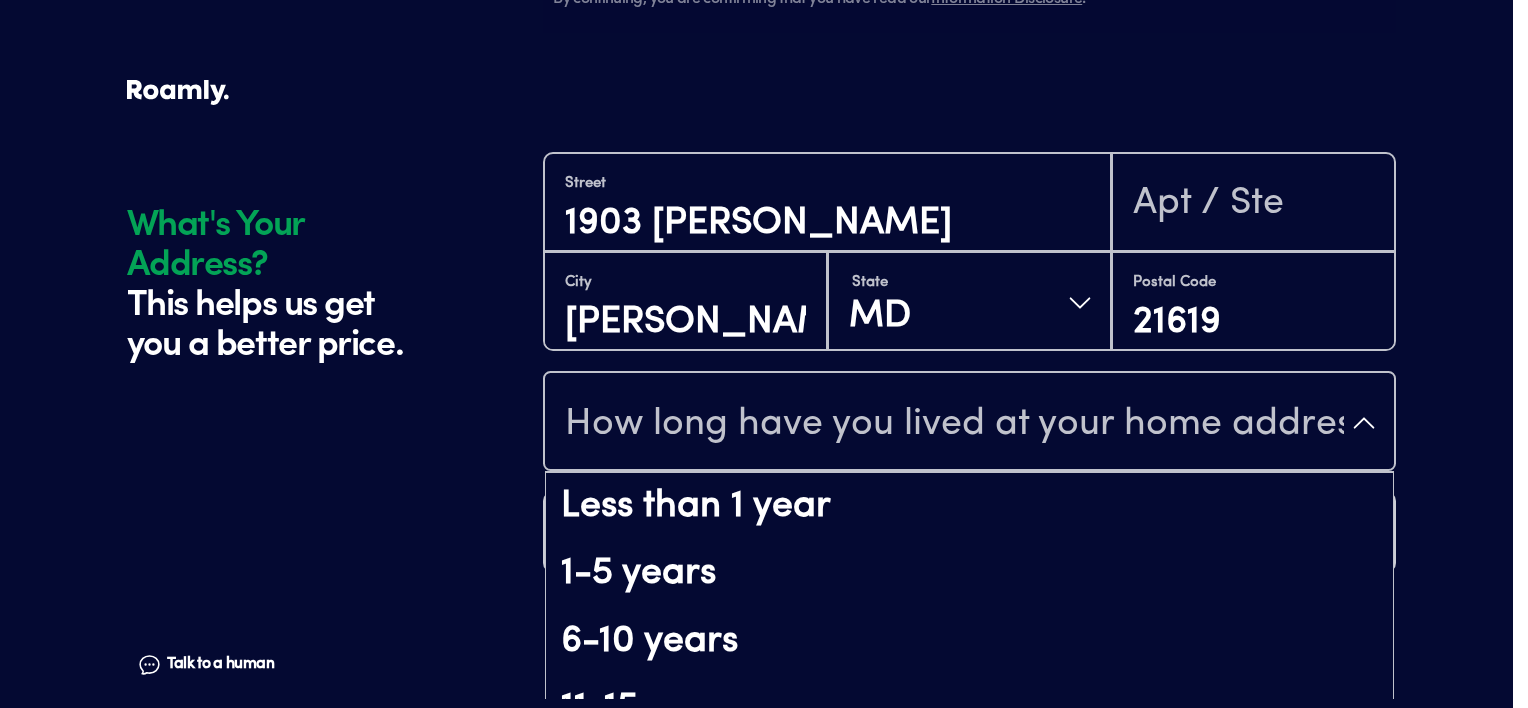 click on "How long have you lived at your home address?" at bounding box center (954, 425) 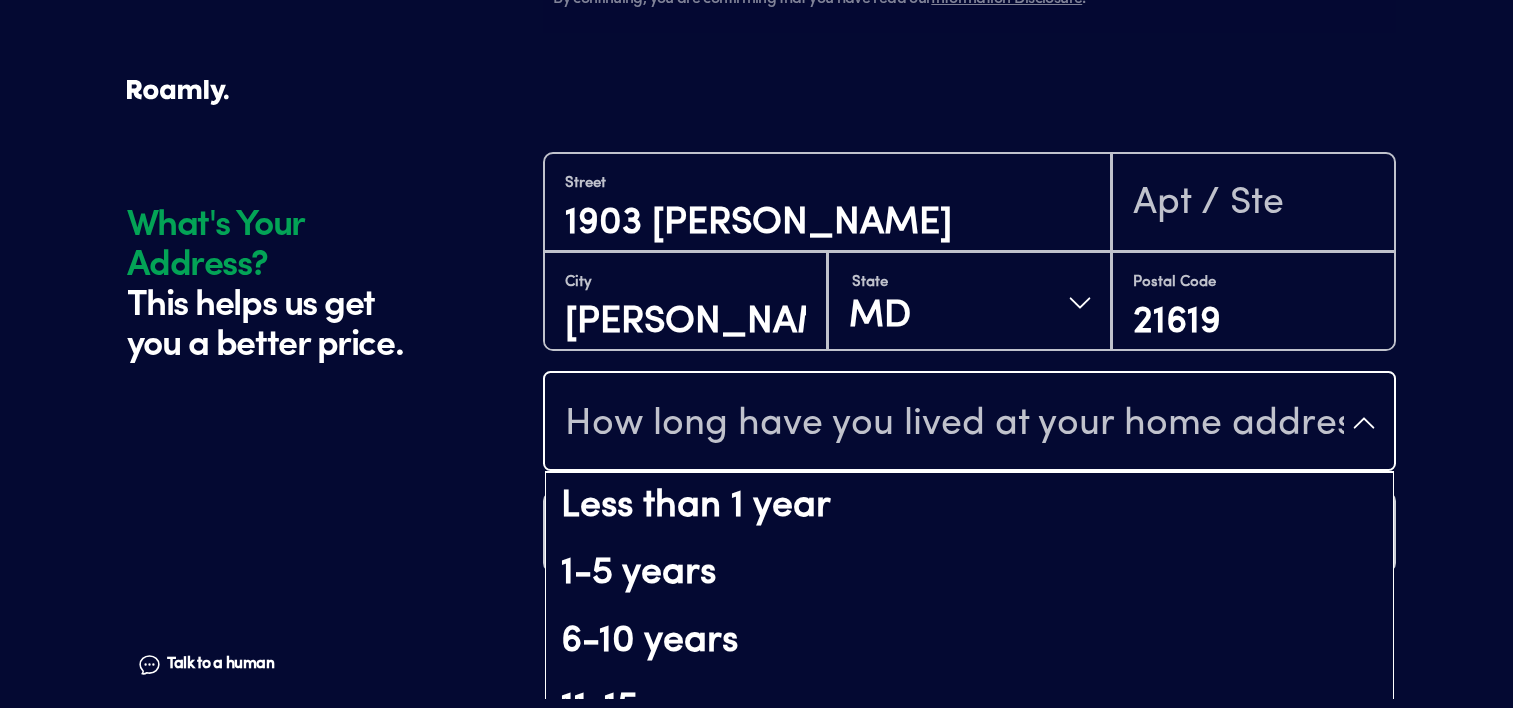 click on "What's Your Address? This helps us get you a better price. Talk to a human Chat 1 2 3 4+ Edit How many RVs or Trailers do you want to cover? Year [DATE] Manufacturer Gulf Stream Model Conquest Supreme Length 37 FT 3 SLIDE Original owner Yes How many nights do you camp in your RV? It's your primary residence How do you store your RV? Open lot Yes No Does this RV have a salvage title? Edit Tell us about your RV. First name [PERSON_NAME] Last name [PERSON_NAME] Date of Birth [DEMOGRAPHIC_DATA] Email [DOMAIN_NAME][EMAIL_ADDRESS][DOMAIN_NAME] Phone [PHONE_NUMBER] By entering your phone number, you give a licensed Roamly agent permission to assist with this quote through recorded call, email or text message. By continuing, you are confirming that you have read our  Information Disclosure . Edit Who’s the primary driver on this policy? What's Your Address? This helps us get you a better price. Talk to a human [GEOGRAPHIC_DATA] [GEOGRAPHIC_DATA][PERSON_NAME] [US_STATE] Postal Code 21619 How long have you lived at your home address? Less than 1 year 1-5 years Terms." at bounding box center (764, -582) 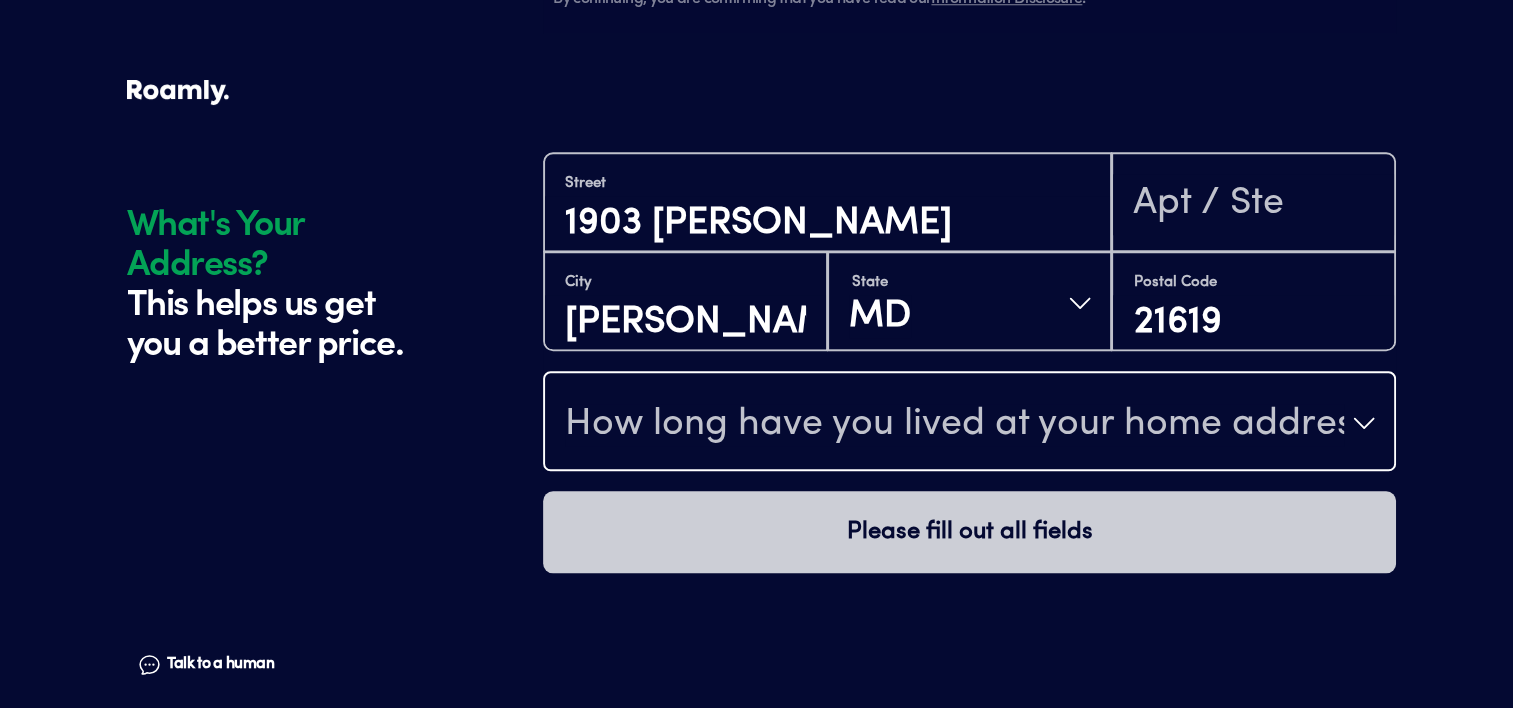 scroll, scrollTop: 1253, scrollLeft: 0, axis: vertical 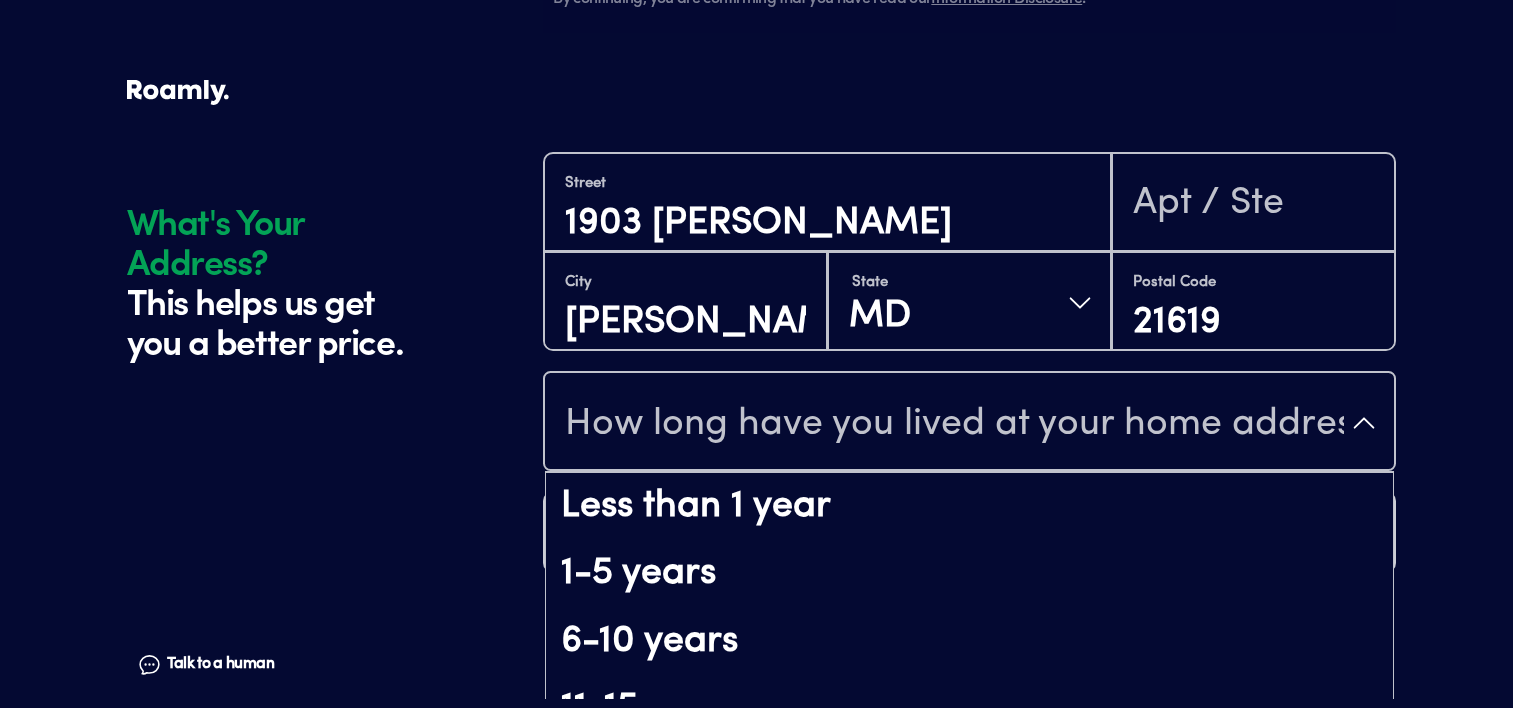 click on "How long have you lived at your home address?" at bounding box center (954, 425) 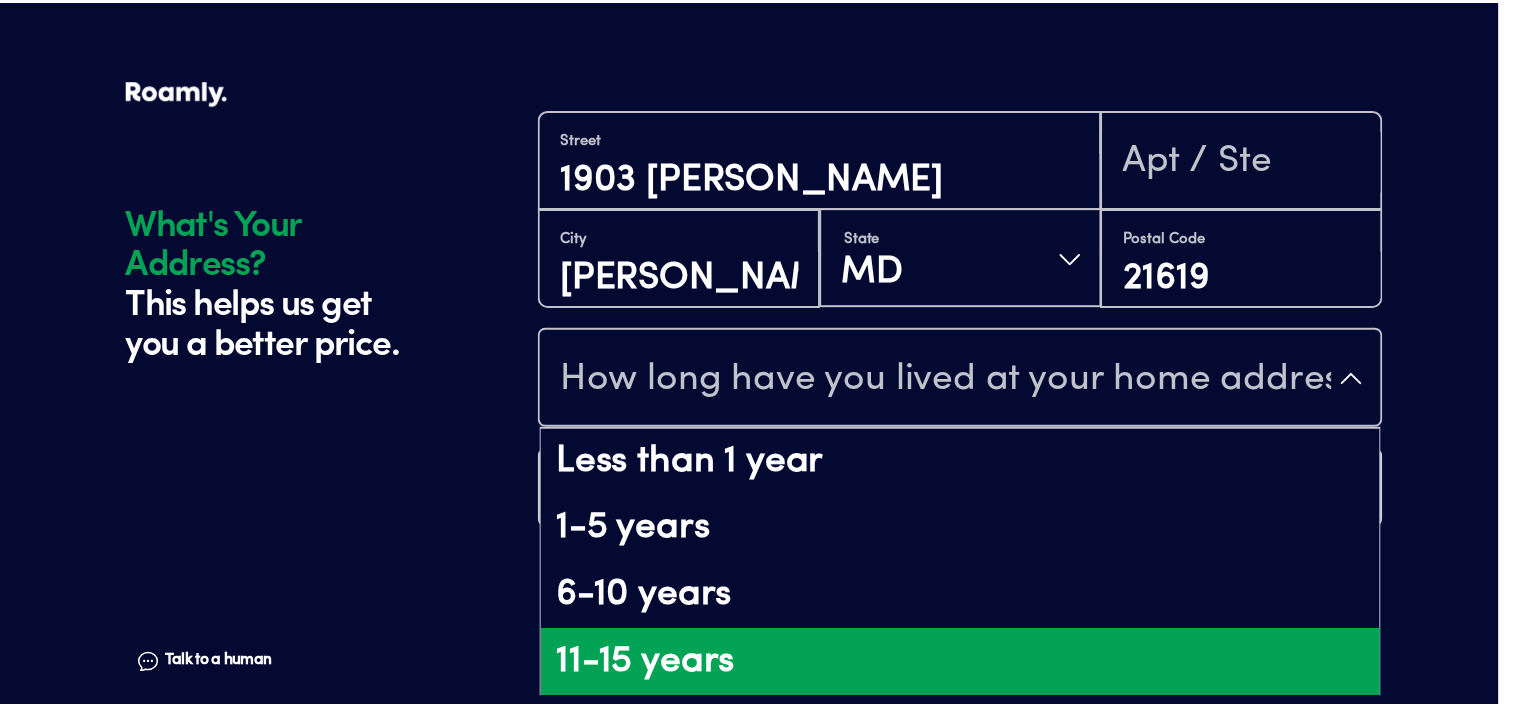 scroll, scrollTop: 110, scrollLeft: 0, axis: vertical 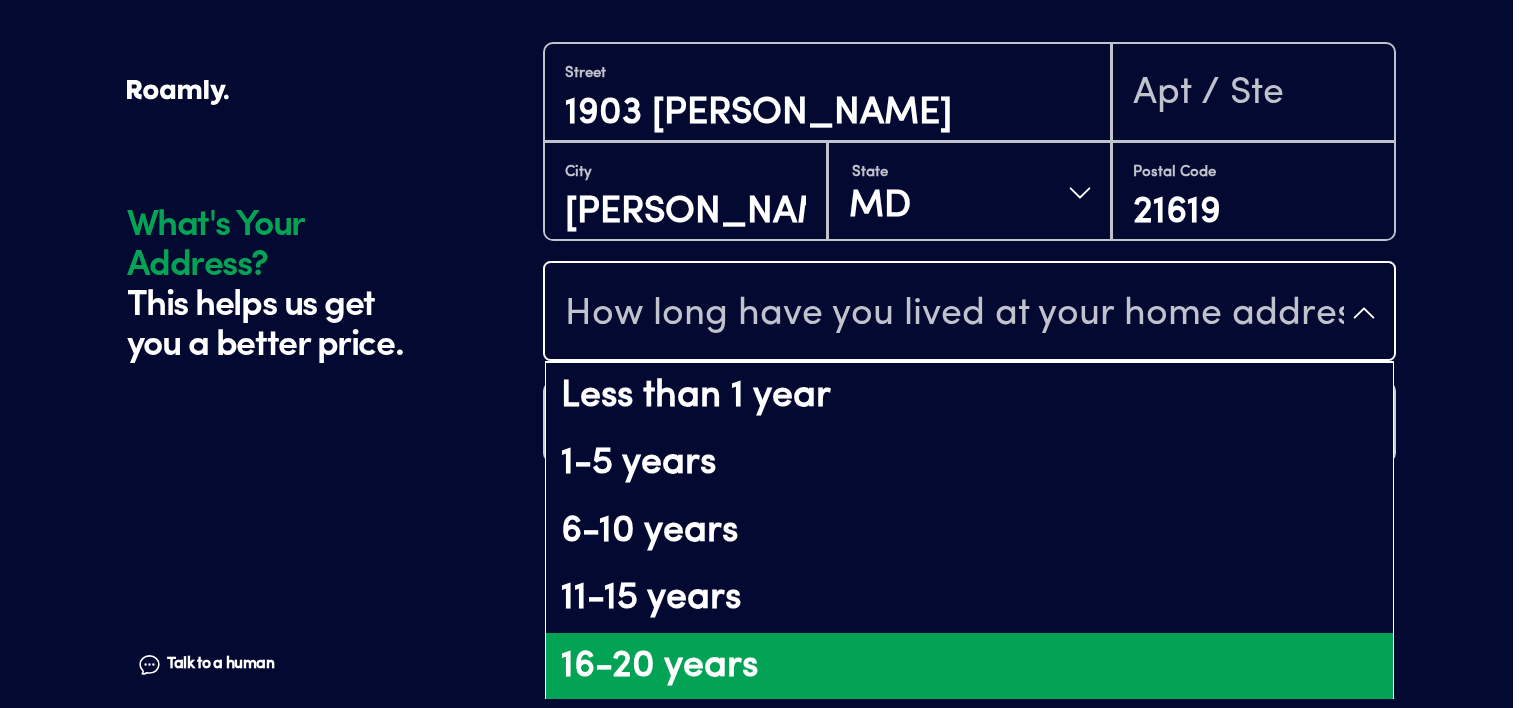 click on "16-20 years" at bounding box center (969, 667) 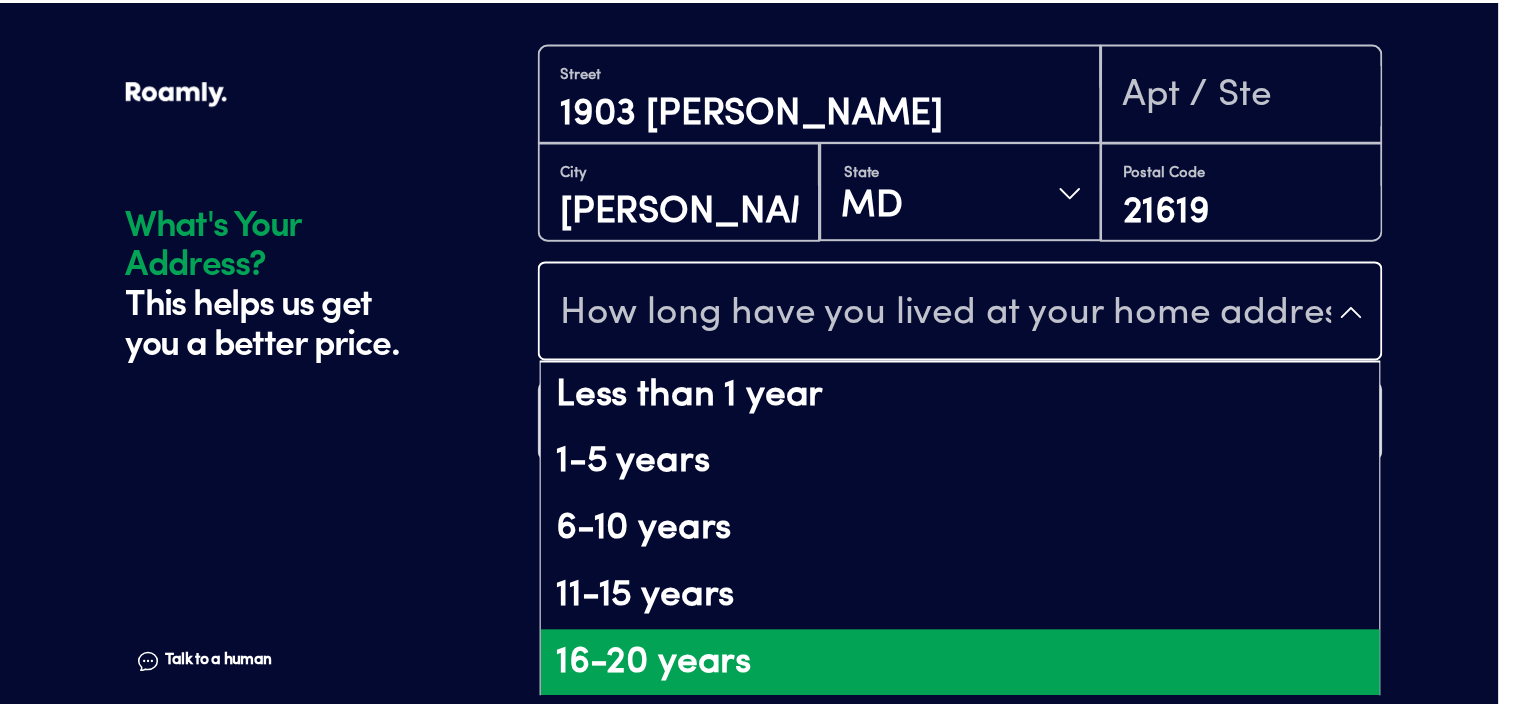 scroll, scrollTop: 0, scrollLeft: 0, axis: both 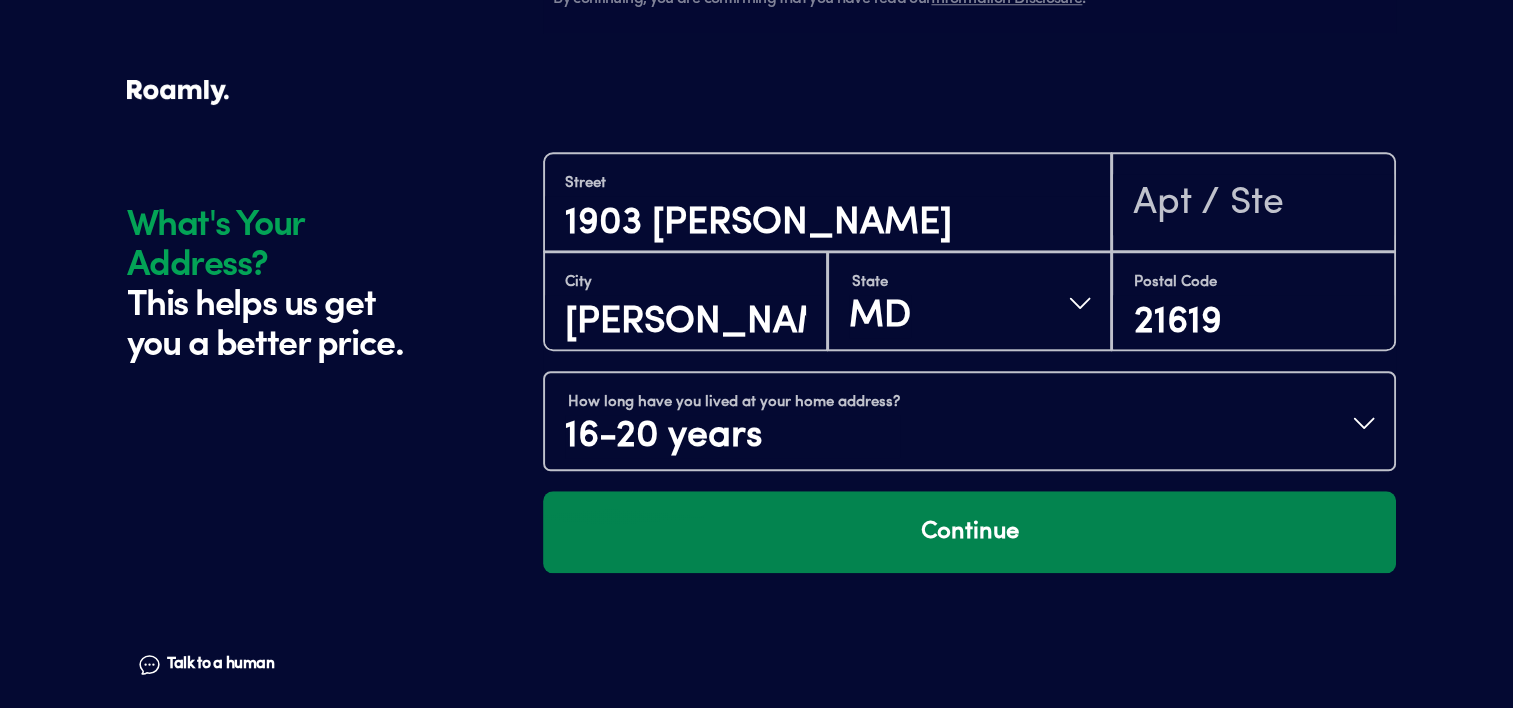 click on "Continue" at bounding box center (969, 532) 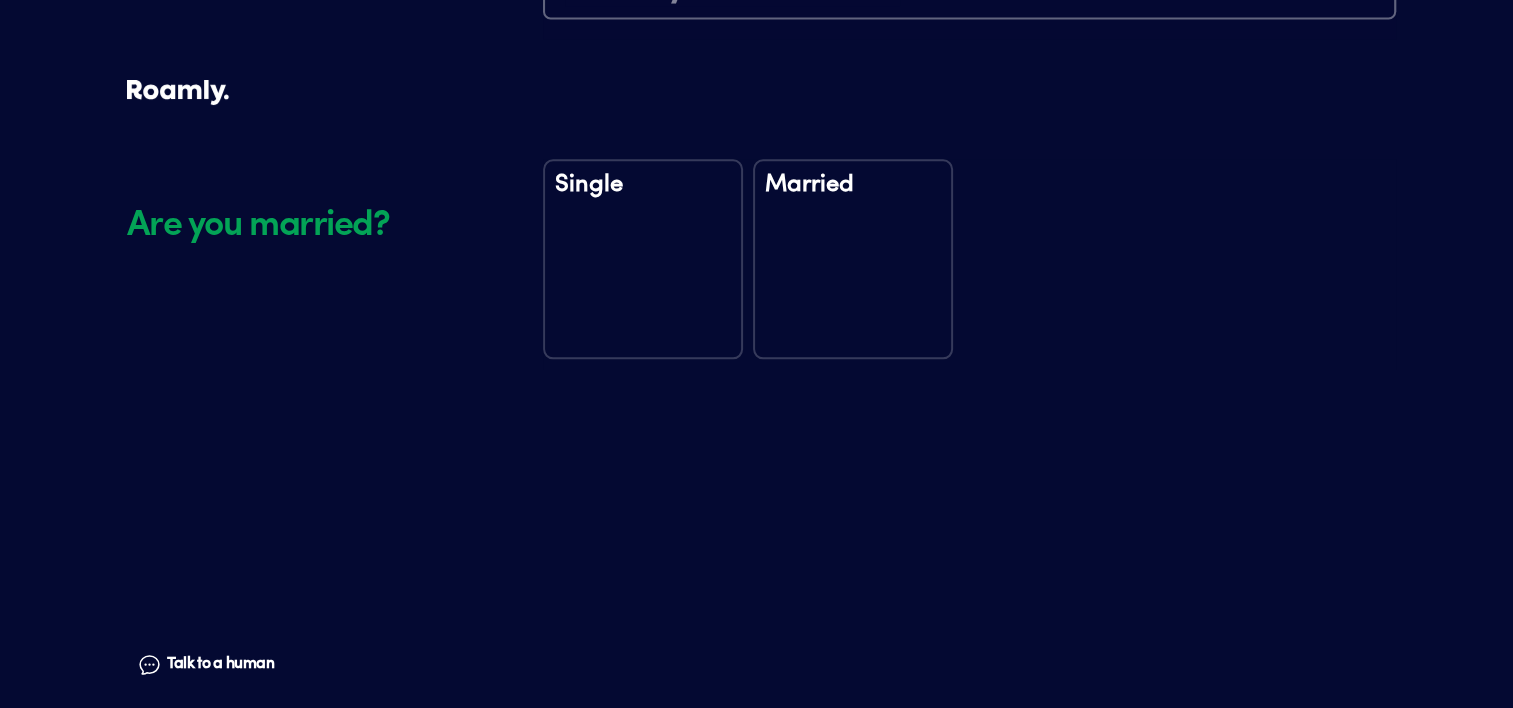 scroll, scrollTop: 2342, scrollLeft: 0, axis: vertical 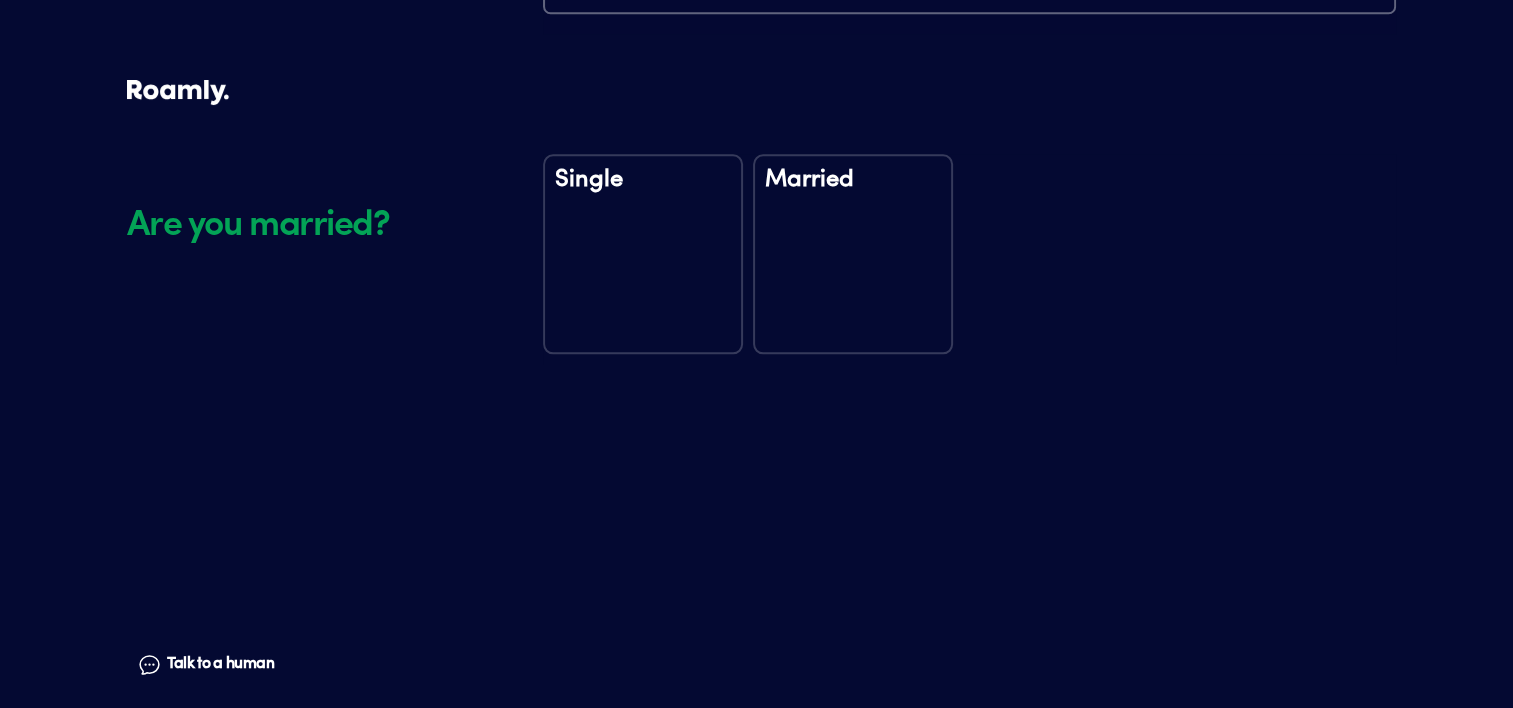 click on "Married" at bounding box center [853, 254] 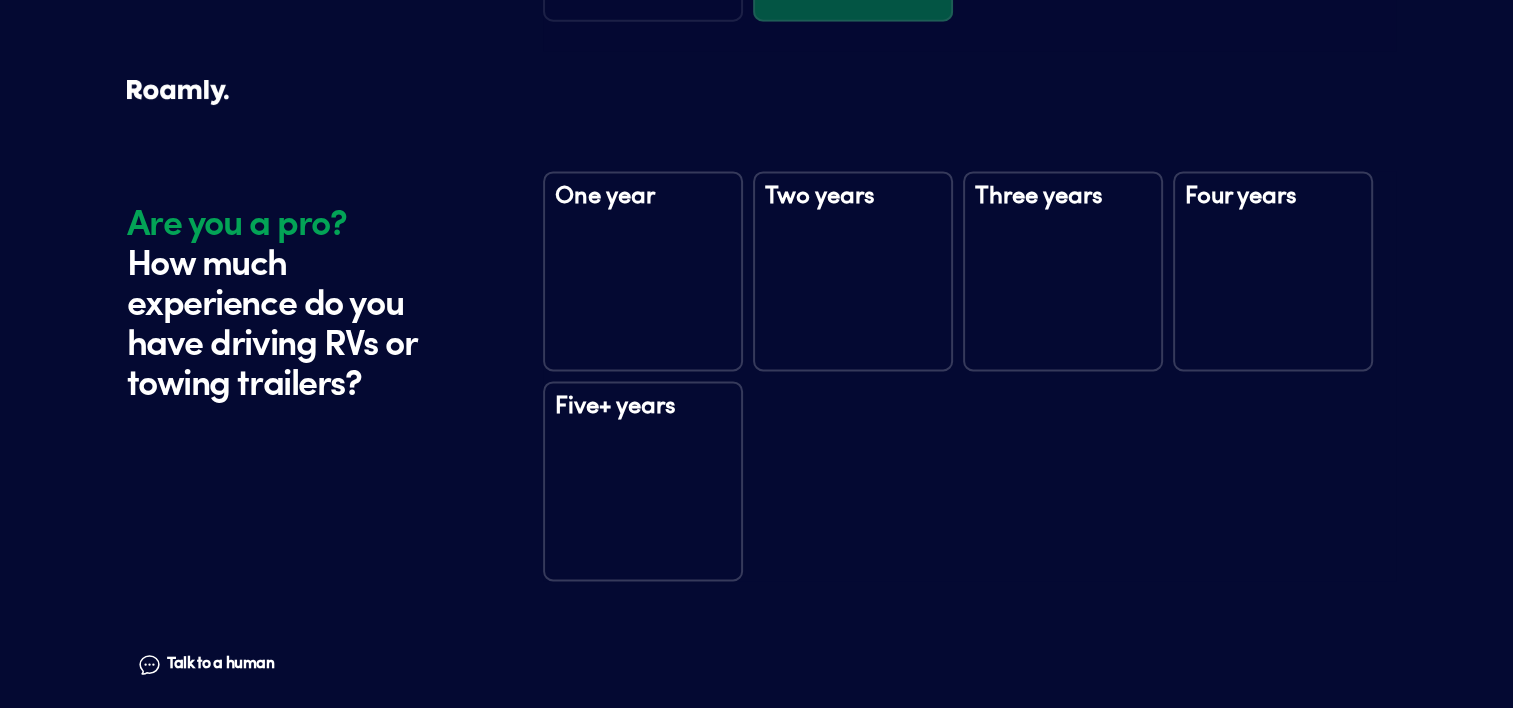 scroll, scrollTop: 2732, scrollLeft: 0, axis: vertical 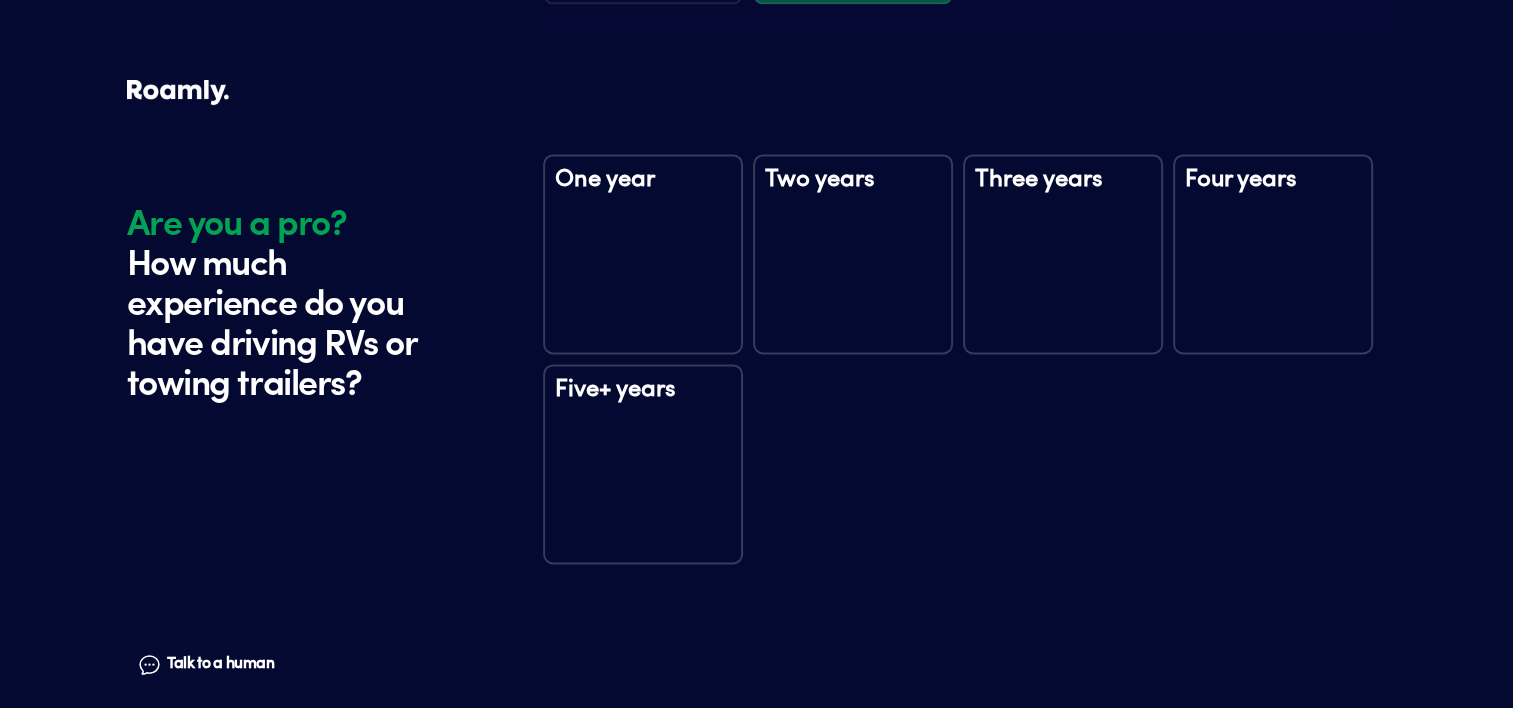 click on "Five+ years" at bounding box center (643, 464) 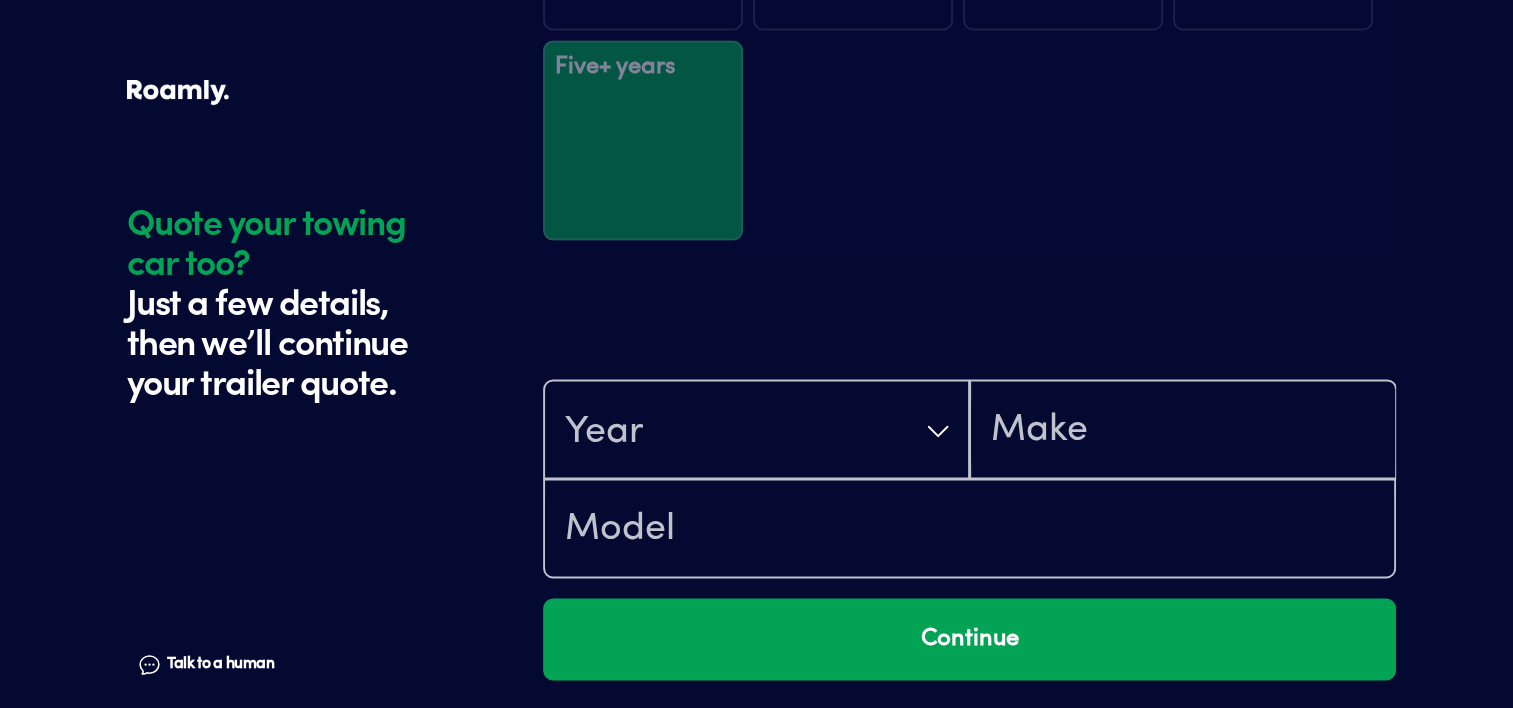 scroll, scrollTop: 3322, scrollLeft: 0, axis: vertical 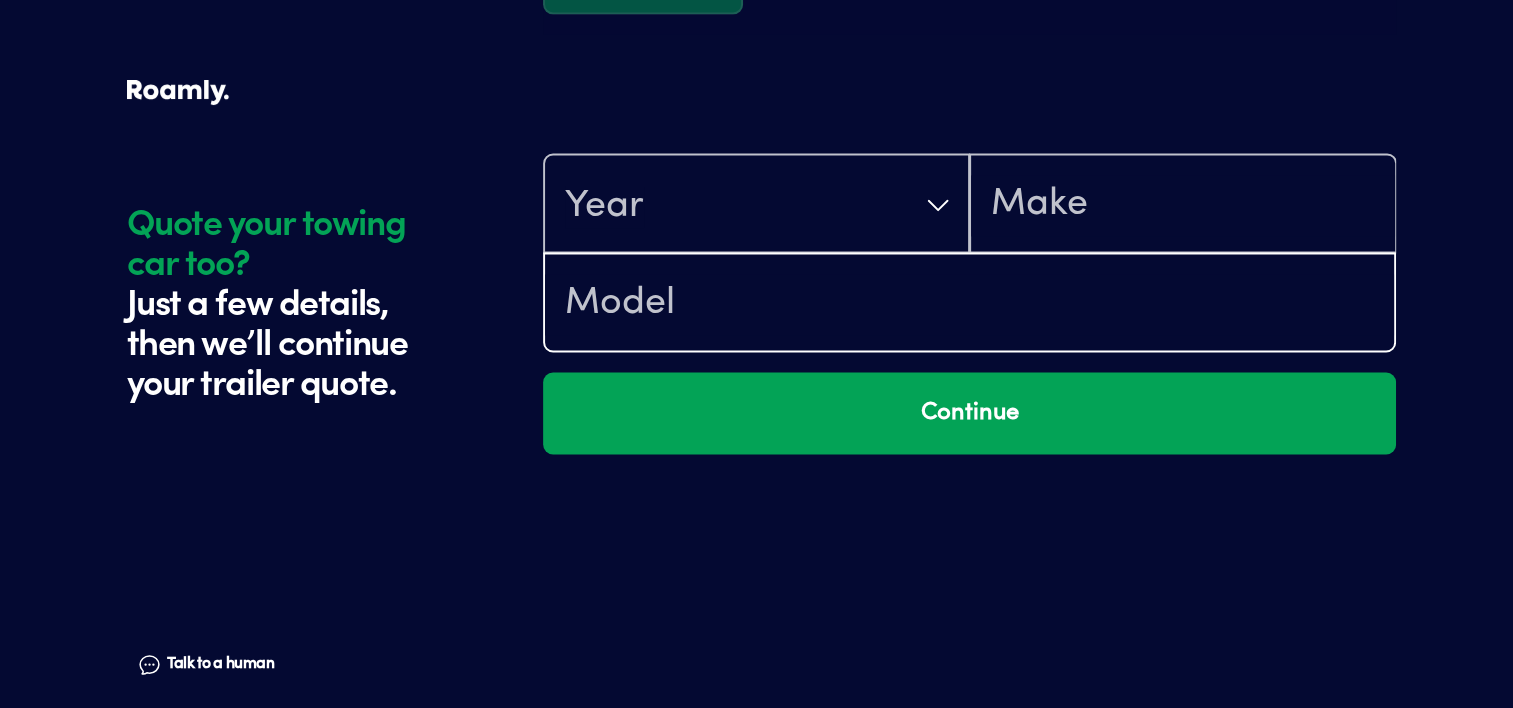 click at bounding box center (969, 304) 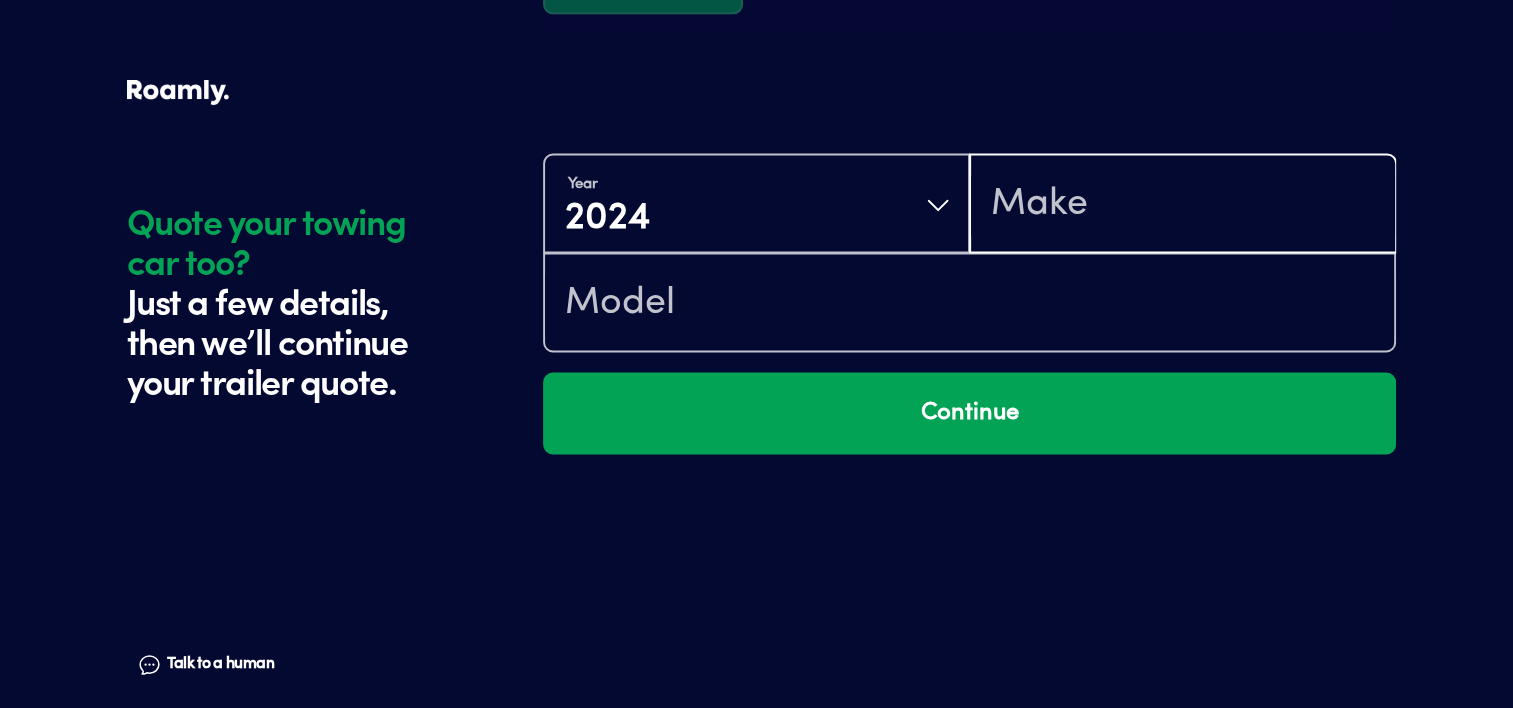 click at bounding box center [1182, 205] 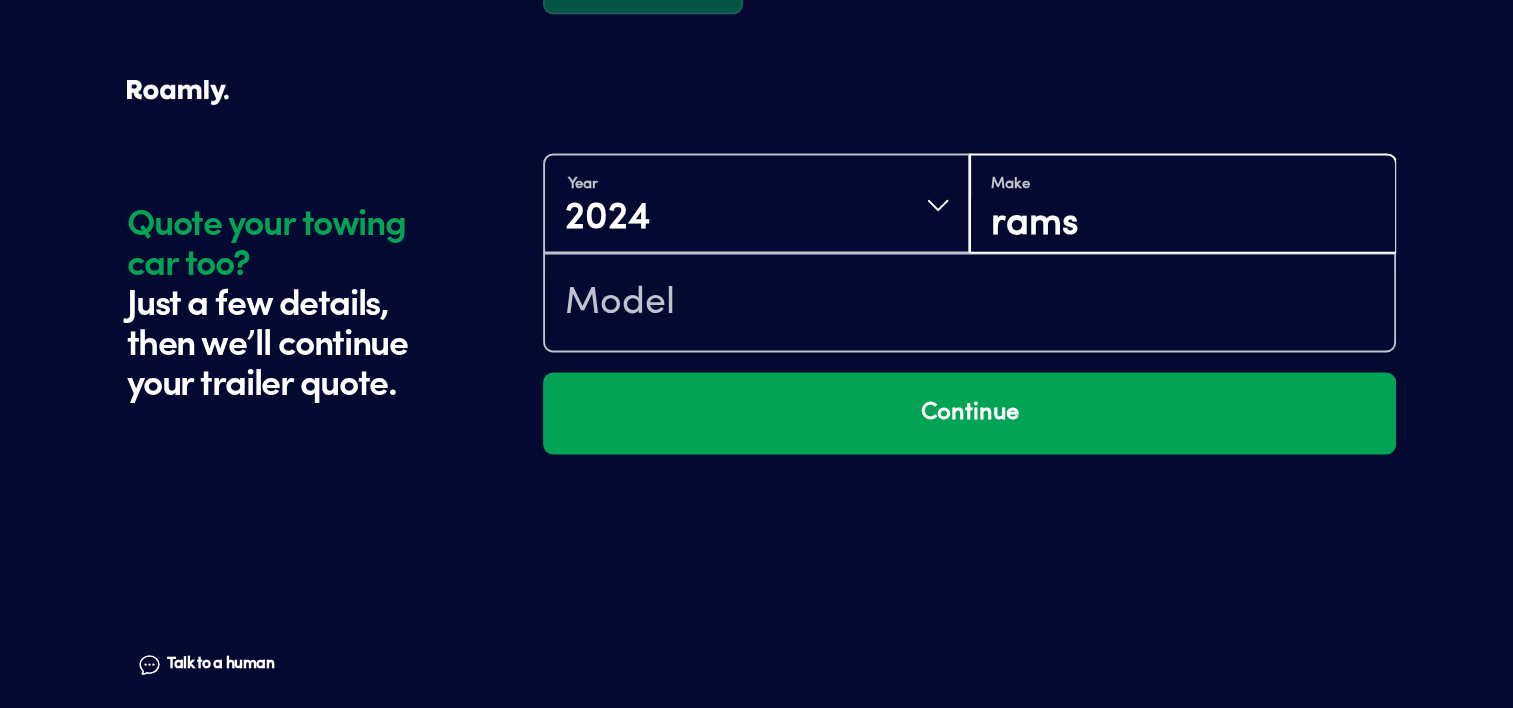 click on "rams" at bounding box center (1182, 224) 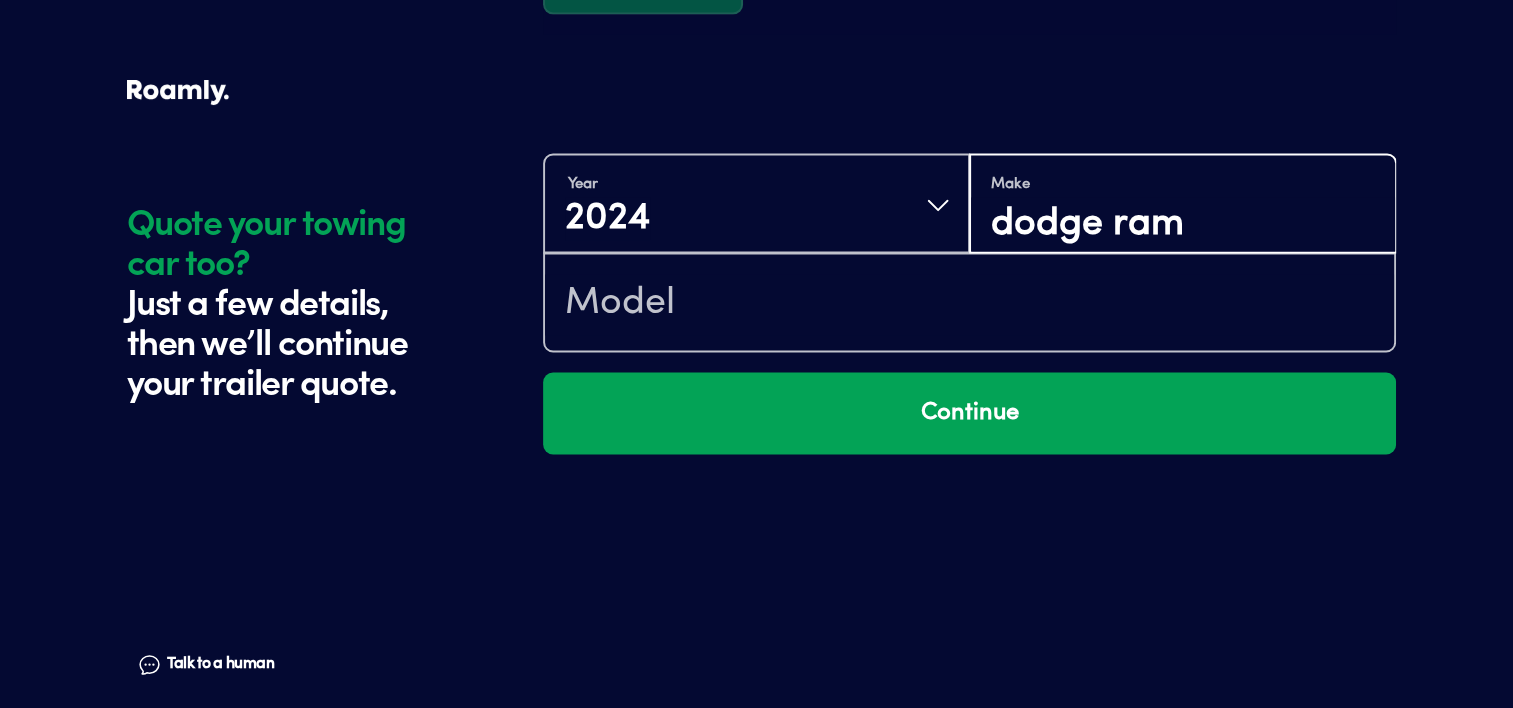 click on "dodge ram" at bounding box center (1182, 224) 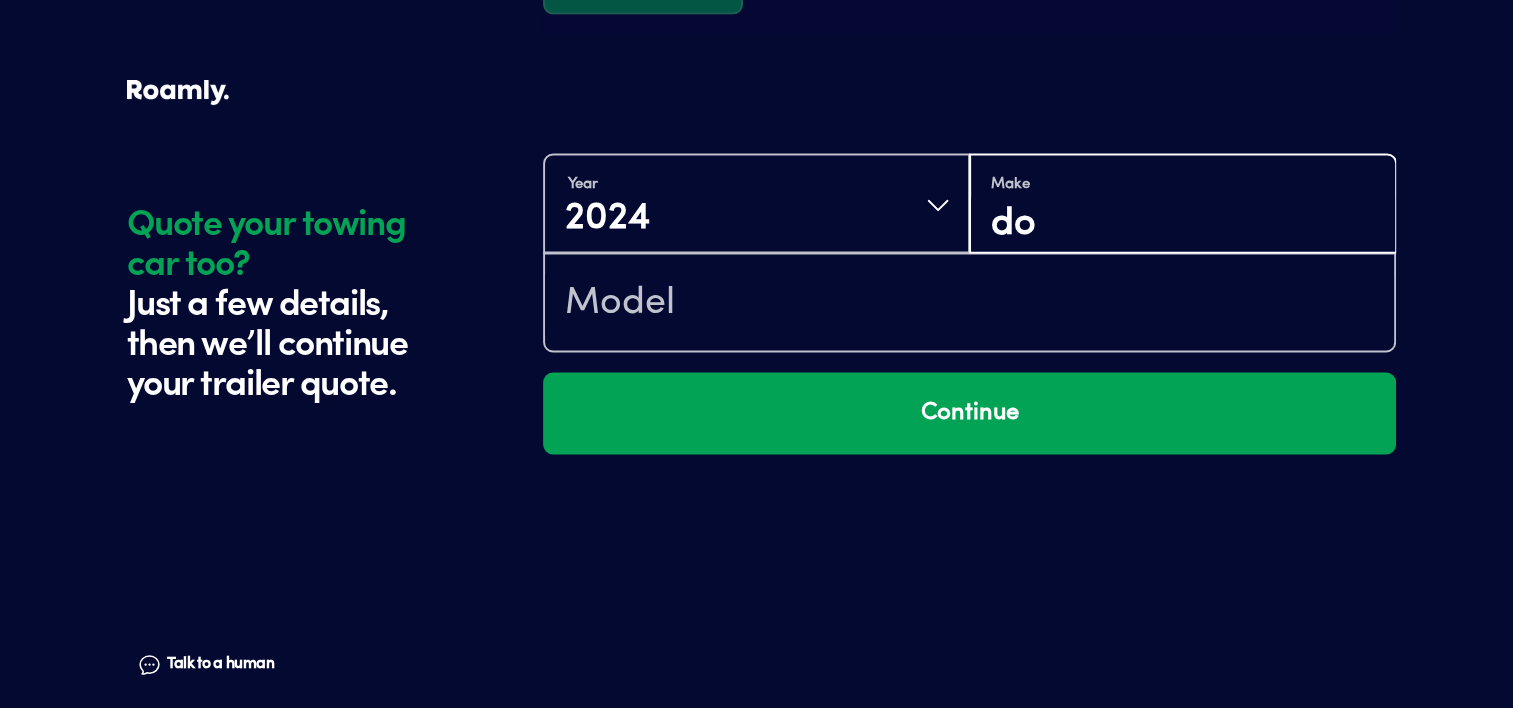 type on "d" 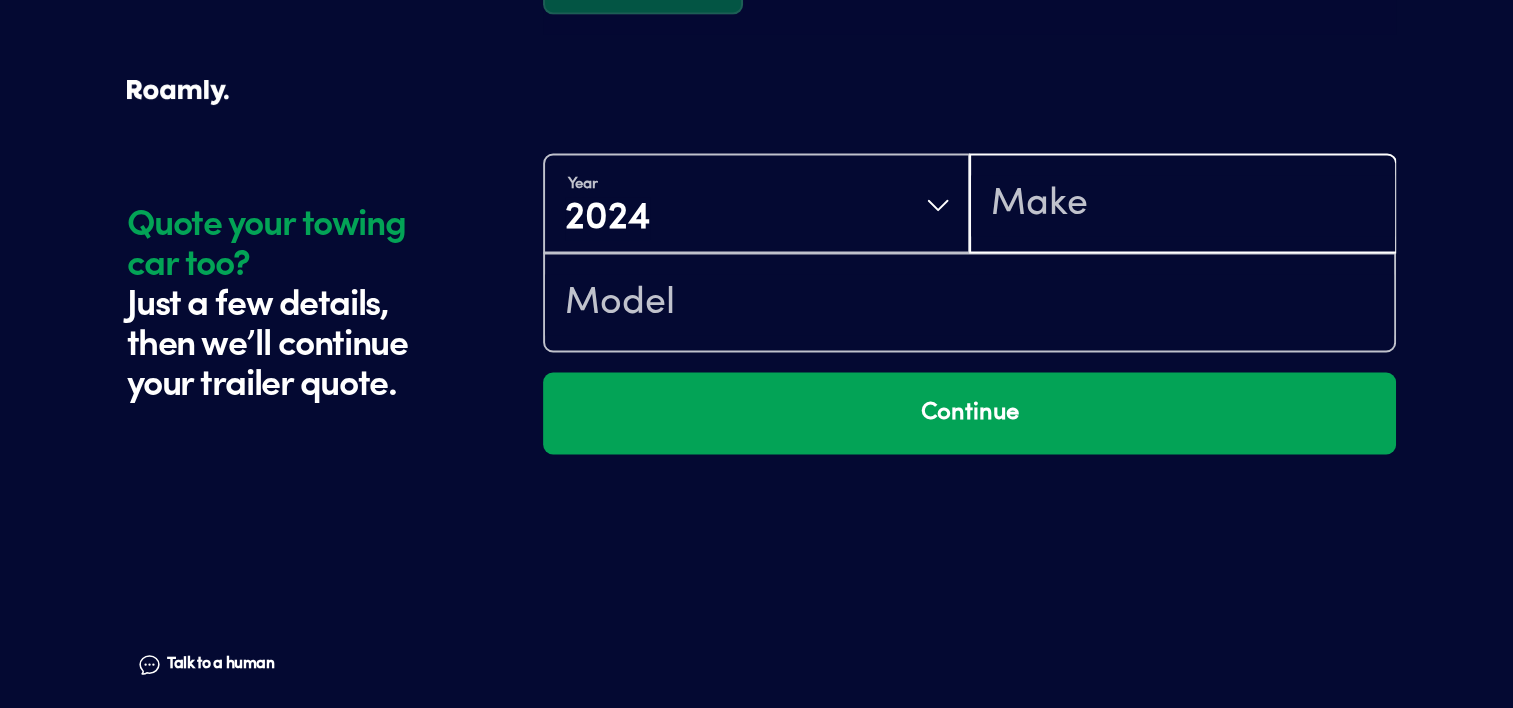 click at bounding box center [1182, 205] 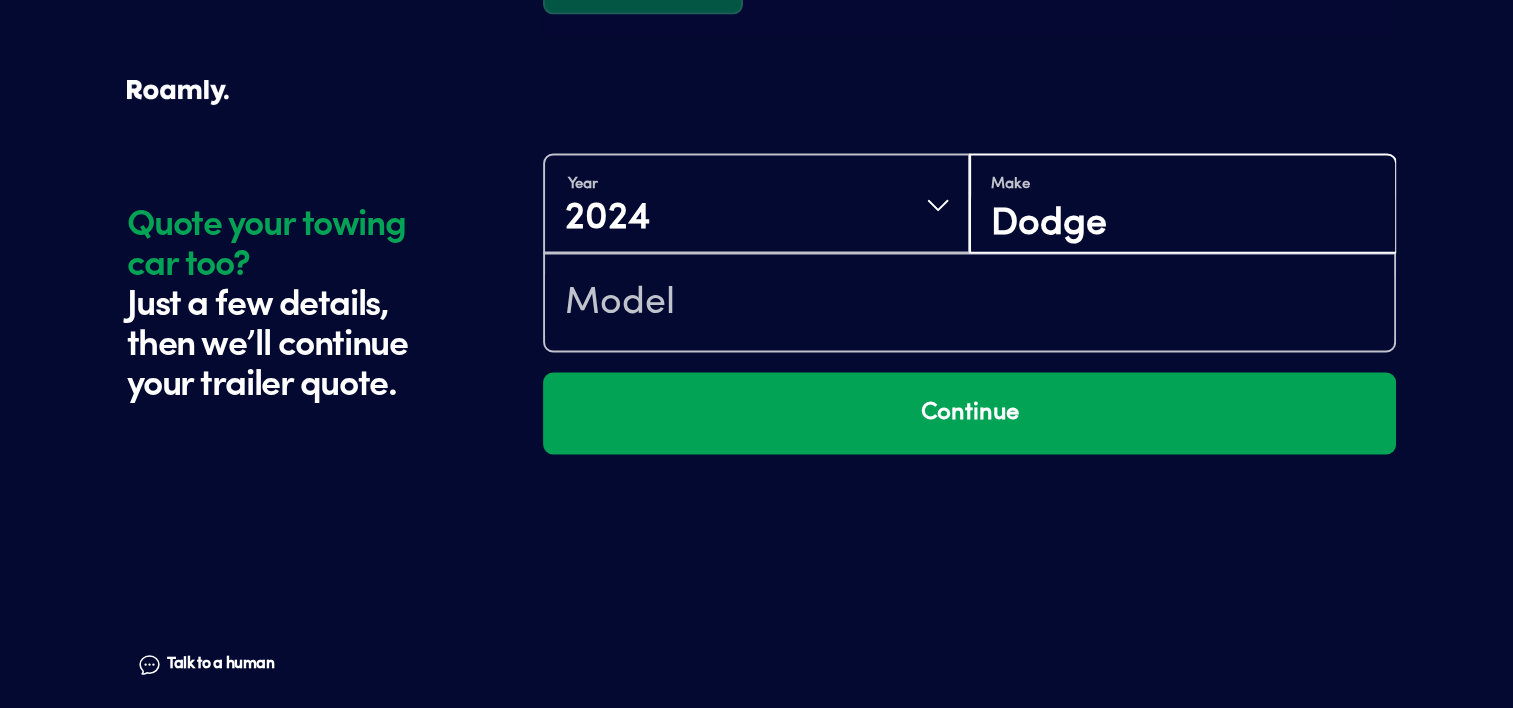 type on "Dodge" 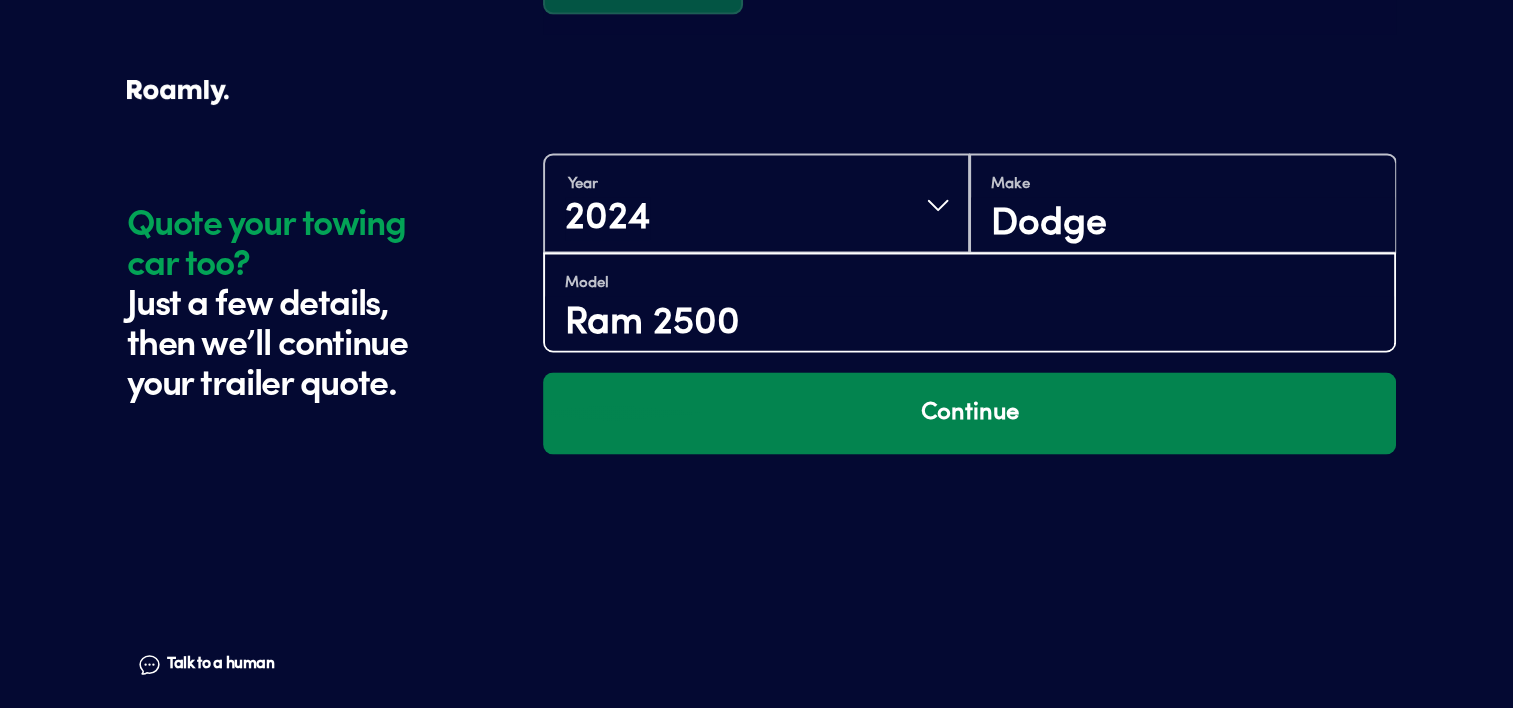 type on "Ram 2500" 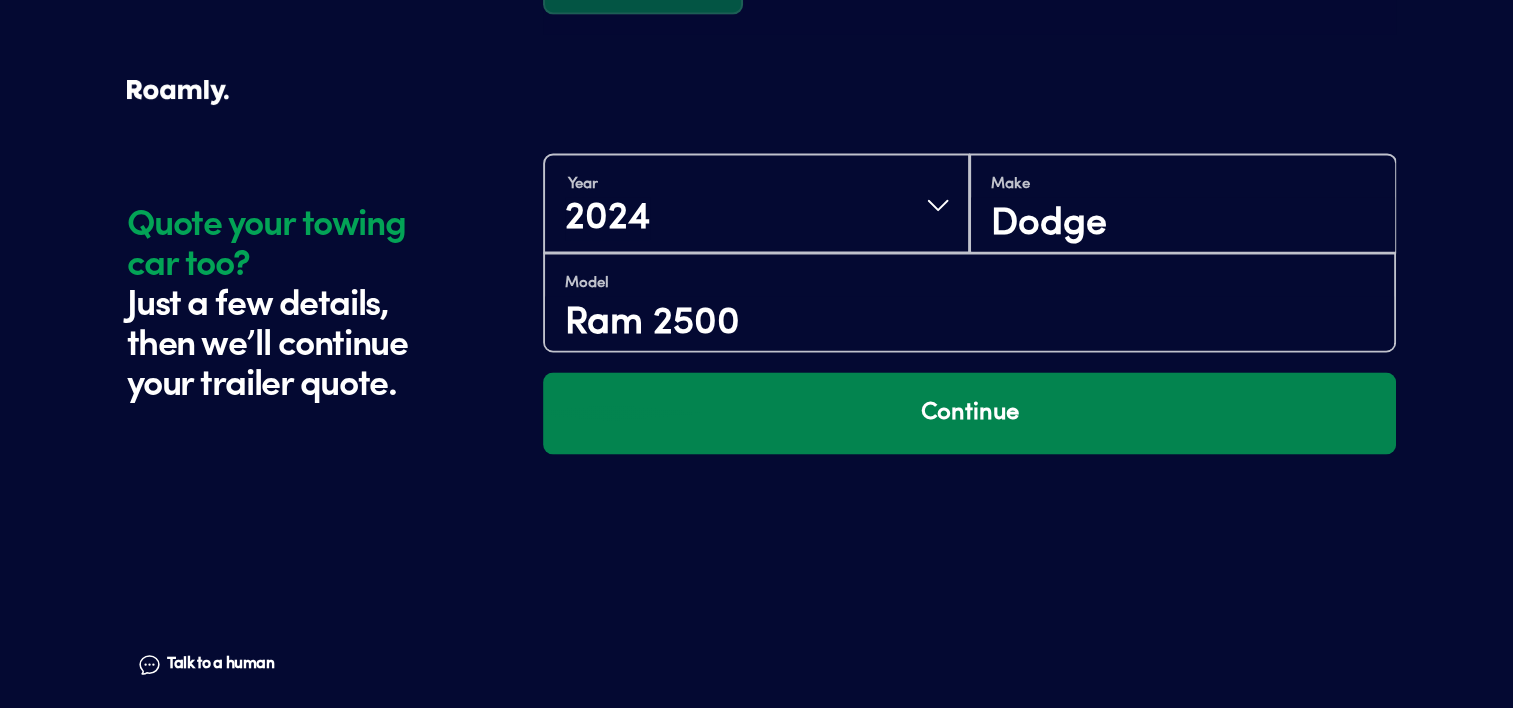 click on "Continue" at bounding box center [969, 413] 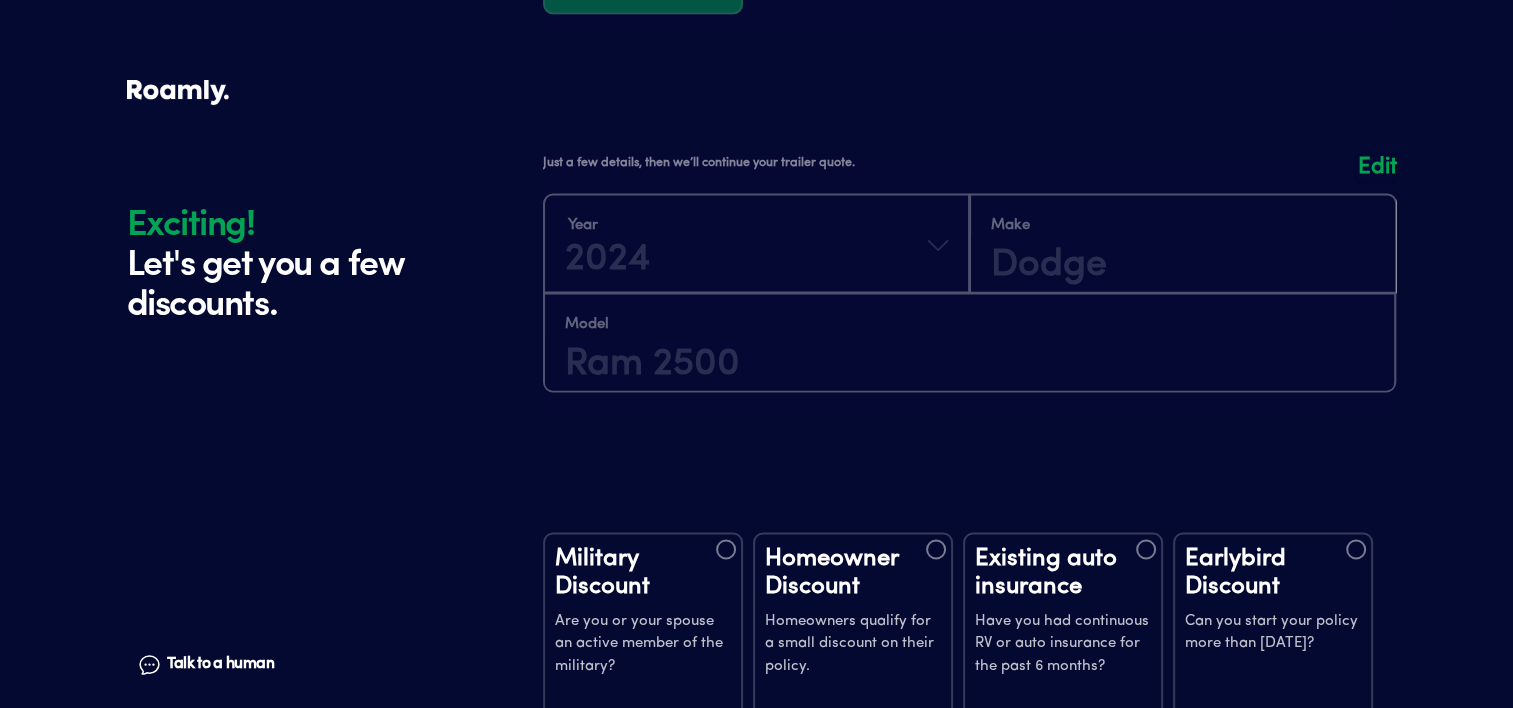 scroll, scrollTop: 3700, scrollLeft: 0, axis: vertical 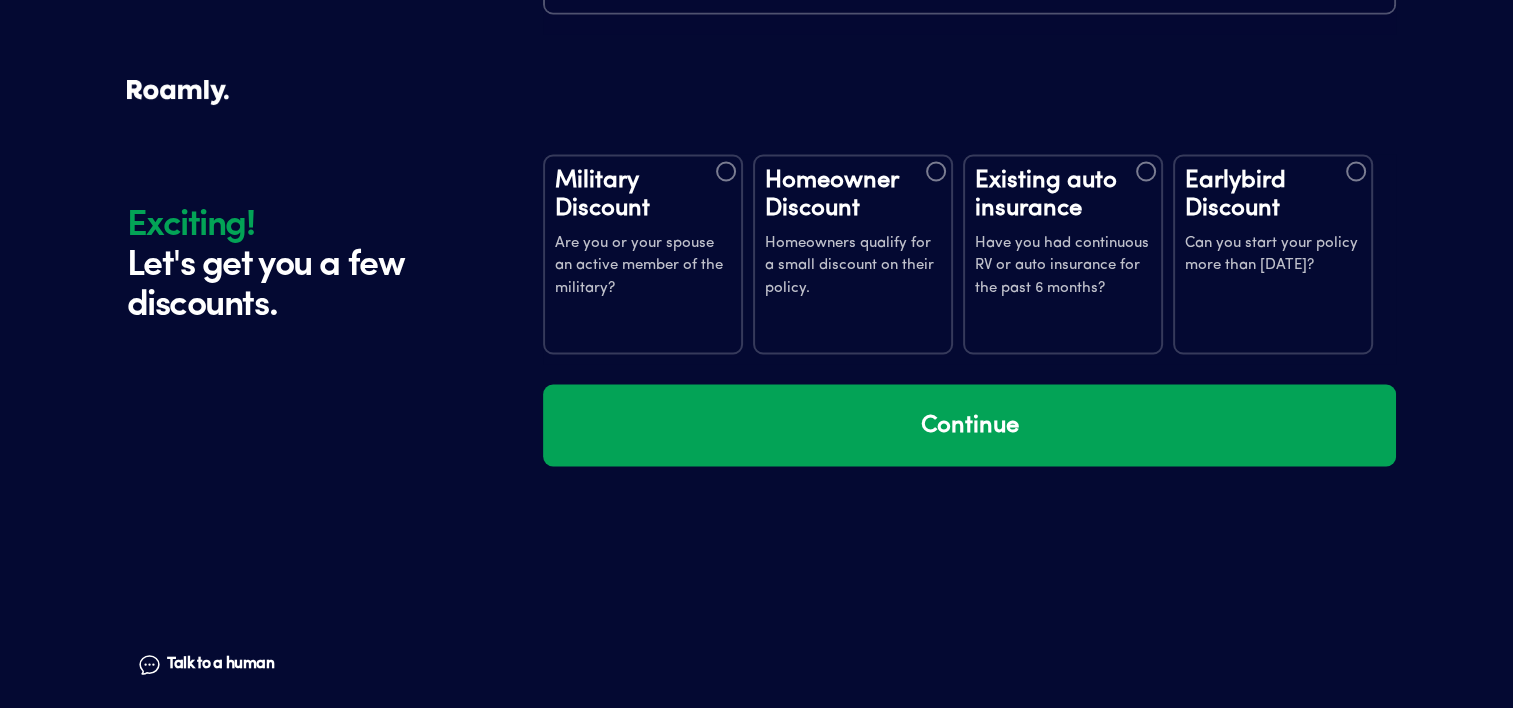 click at bounding box center [1146, 171] 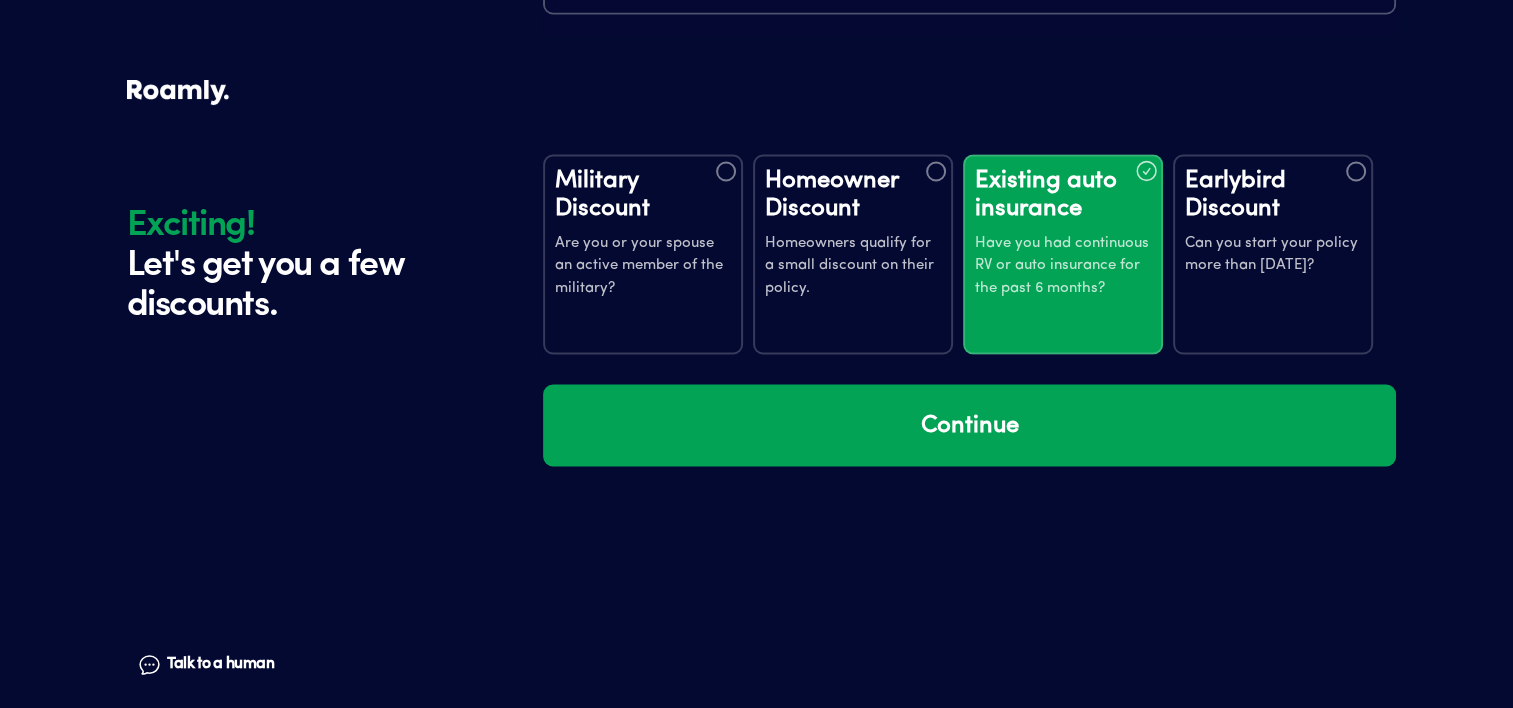 click at bounding box center [1356, 171] 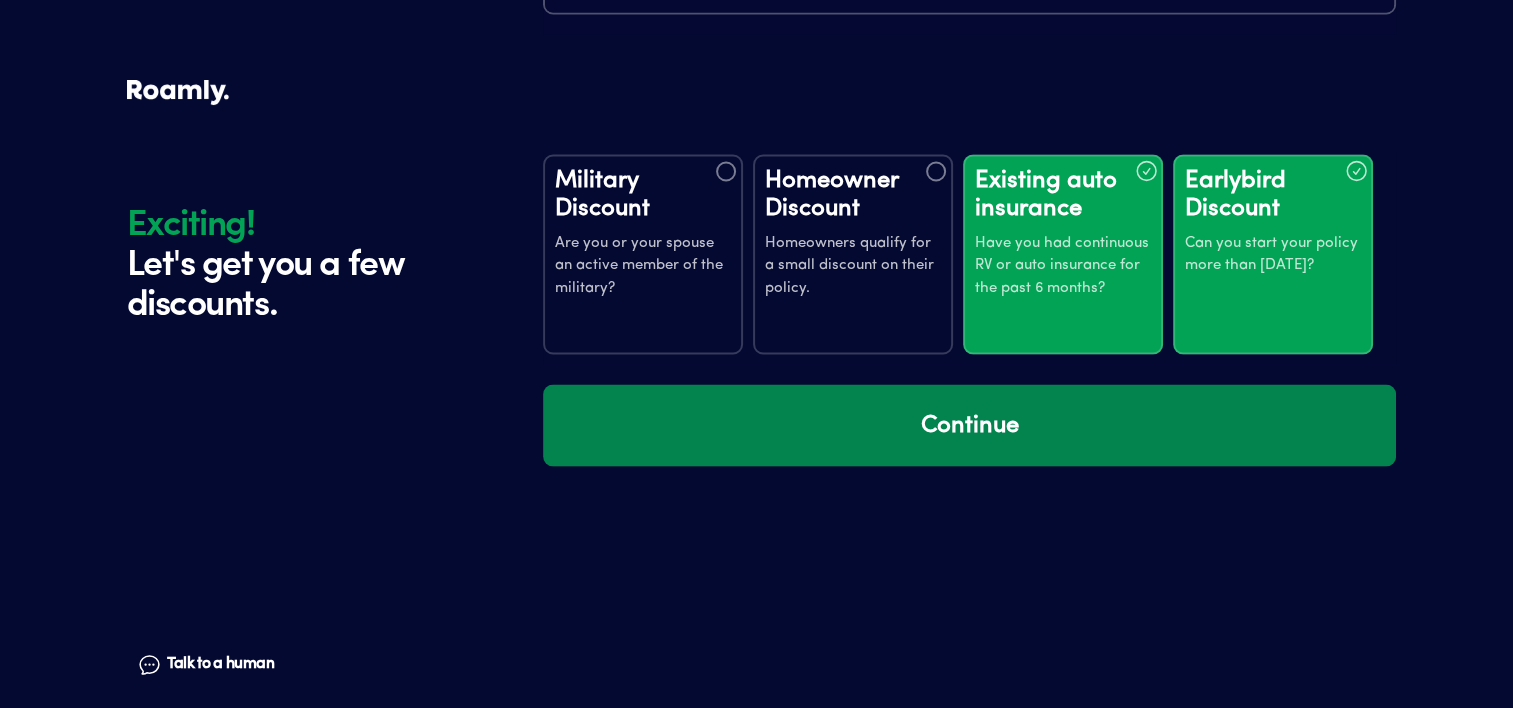 click on "Continue" at bounding box center (969, 425) 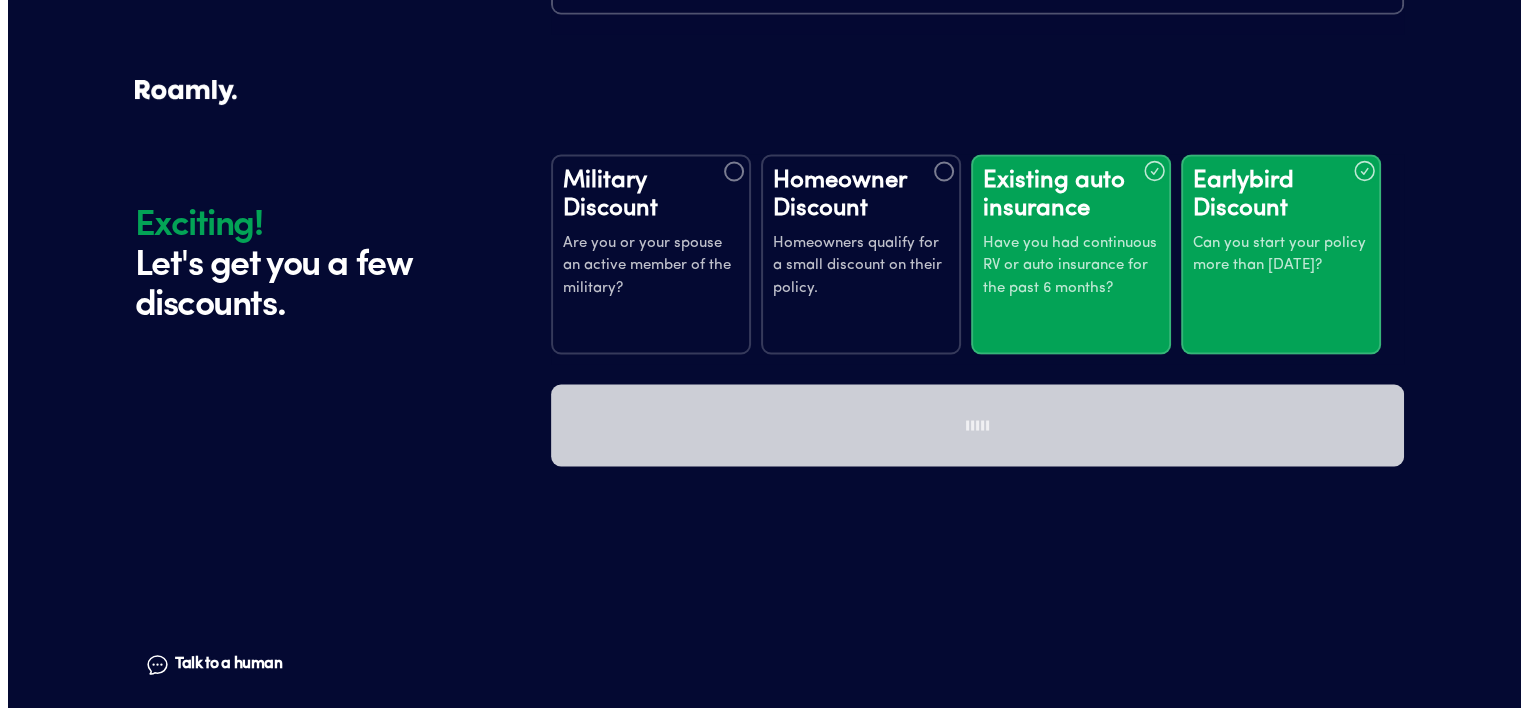 scroll, scrollTop: 0, scrollLeft: 0, axis: both 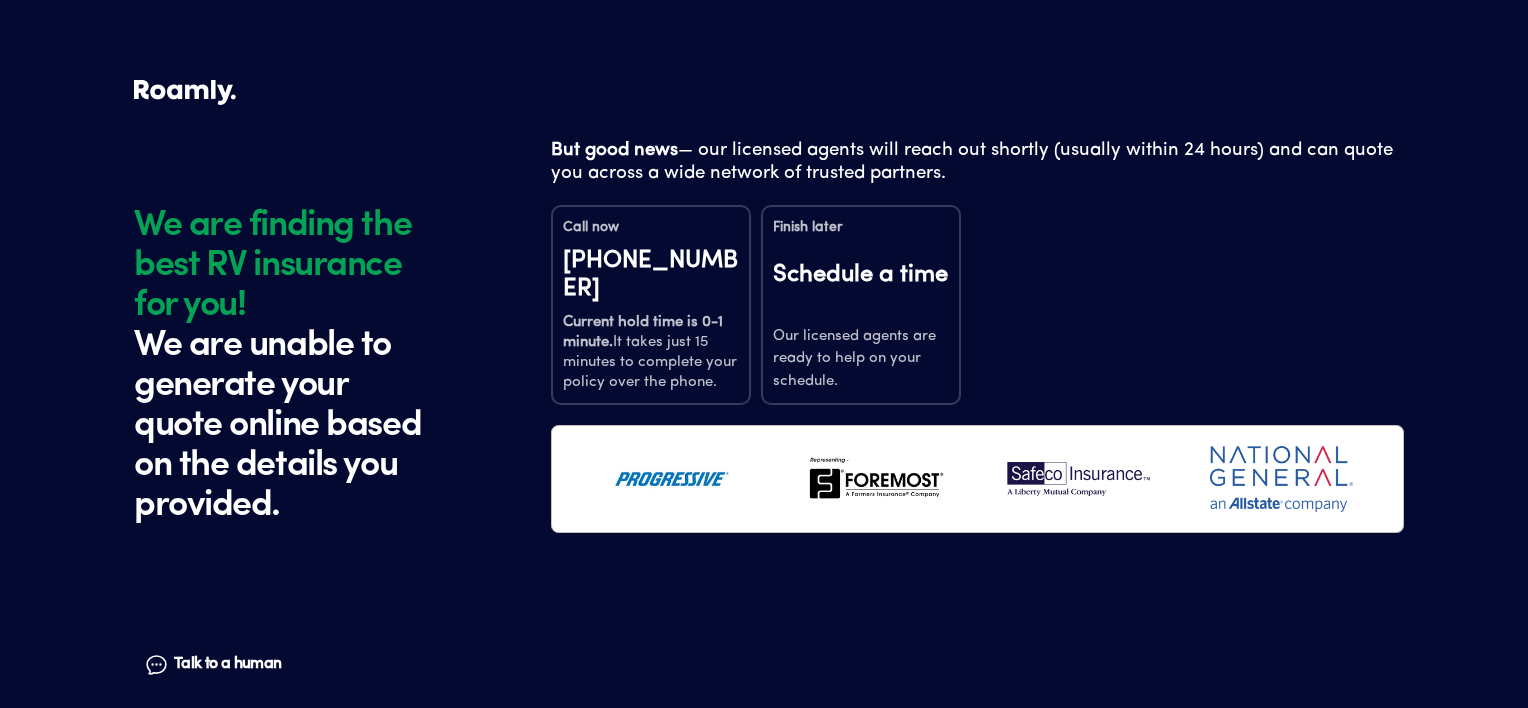 click on "Schedule a time" at bounding box center [861, 288] 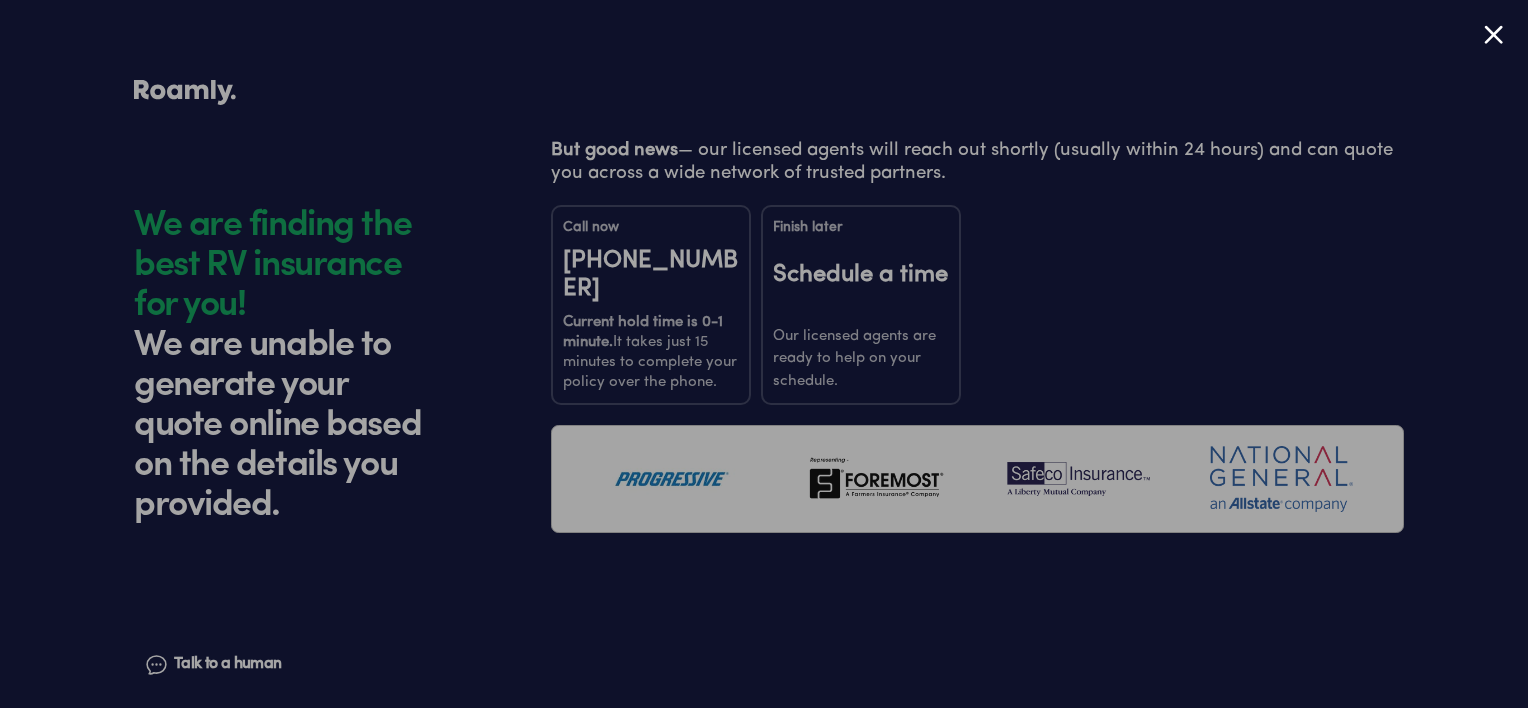 drag, startPoint x: 1264, startPoint y: 147, endPoint x: 1266, endPoint y: 172, distance: 25.079872 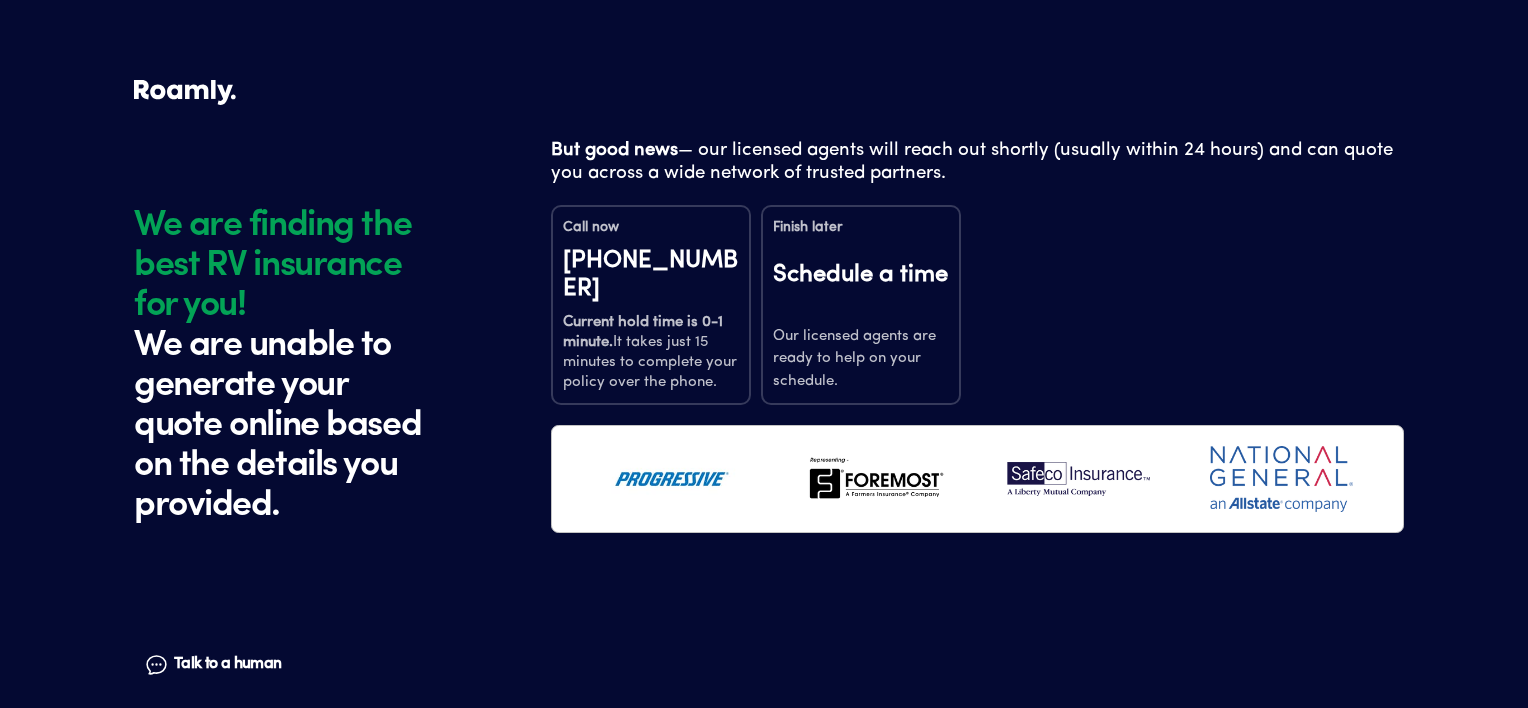 click on "Schedule a time" at bounding box center (861, 288) 